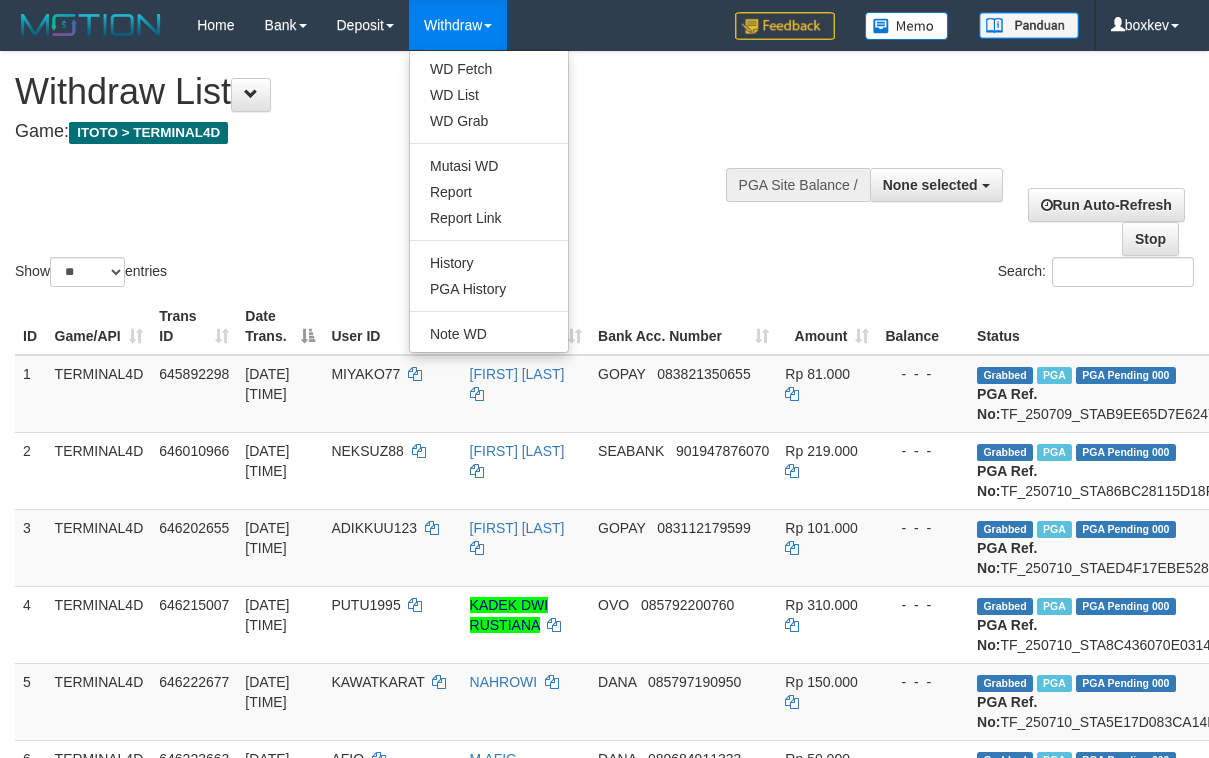 select 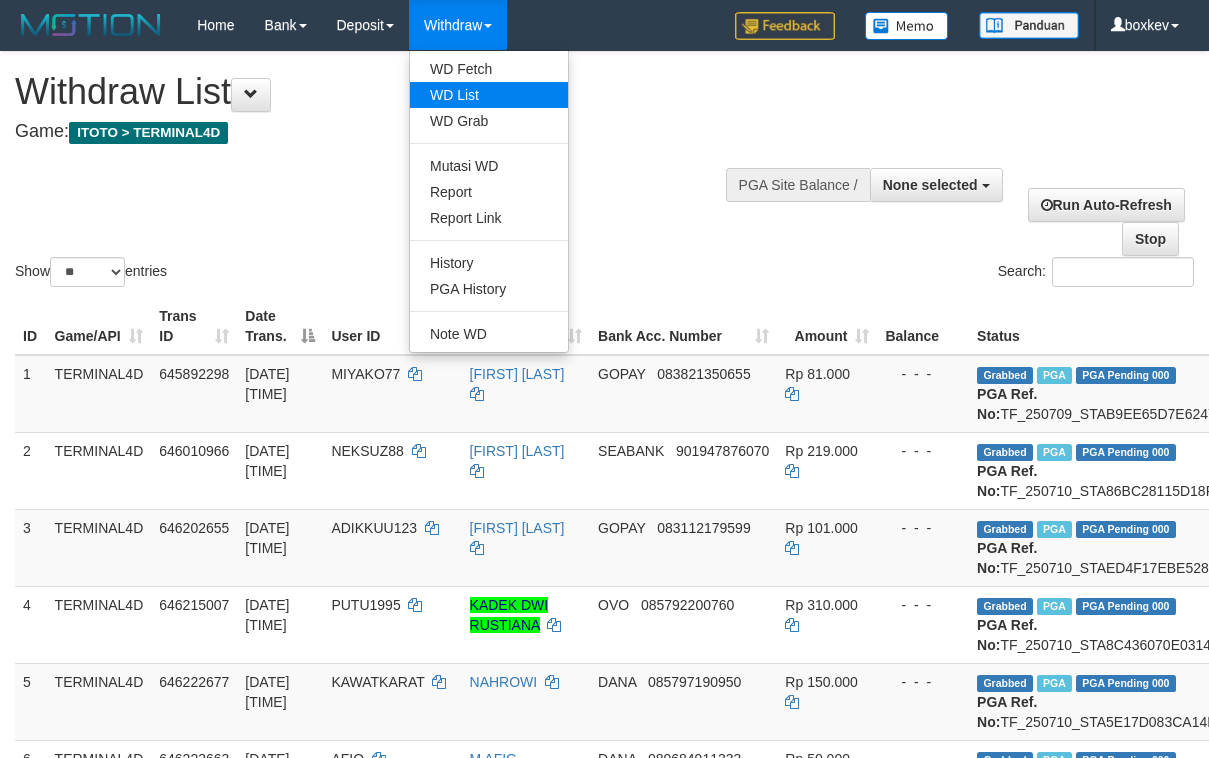 scroll, scrollTop: 0, scrollLeft: 0, axis: both 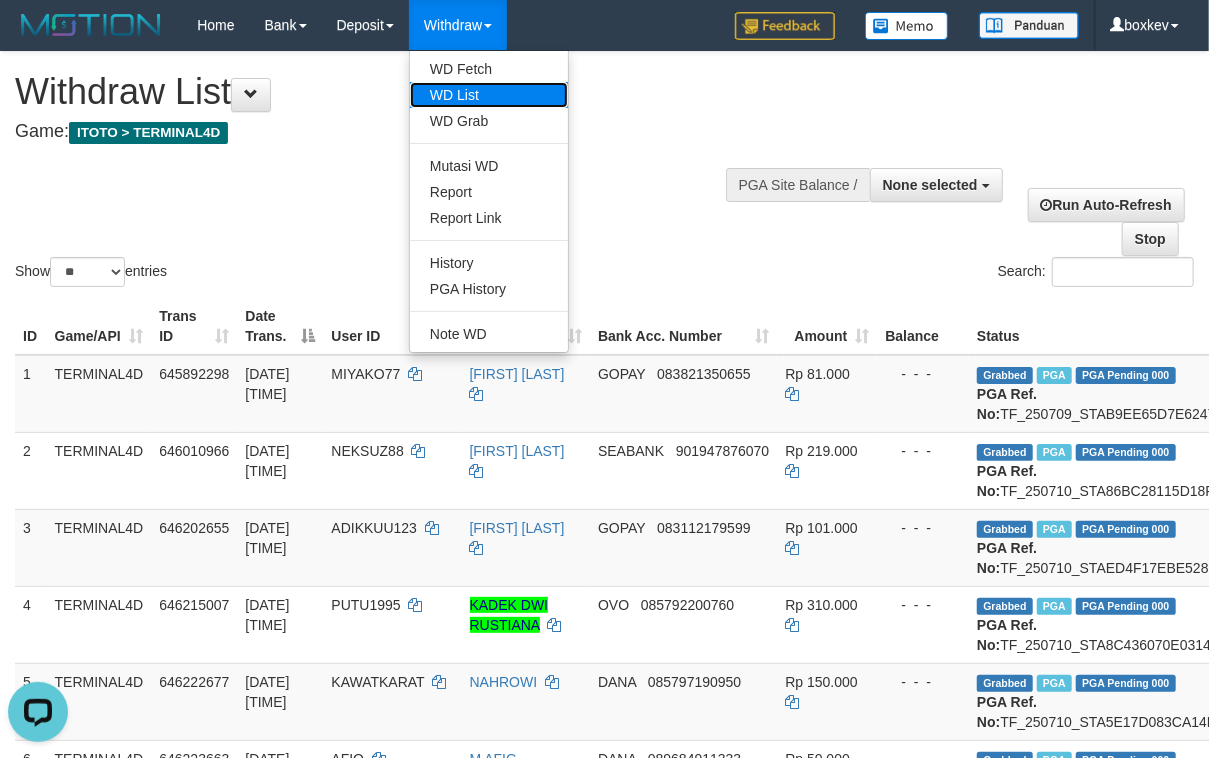 click on "WD List" at bounding box center (489, 95) 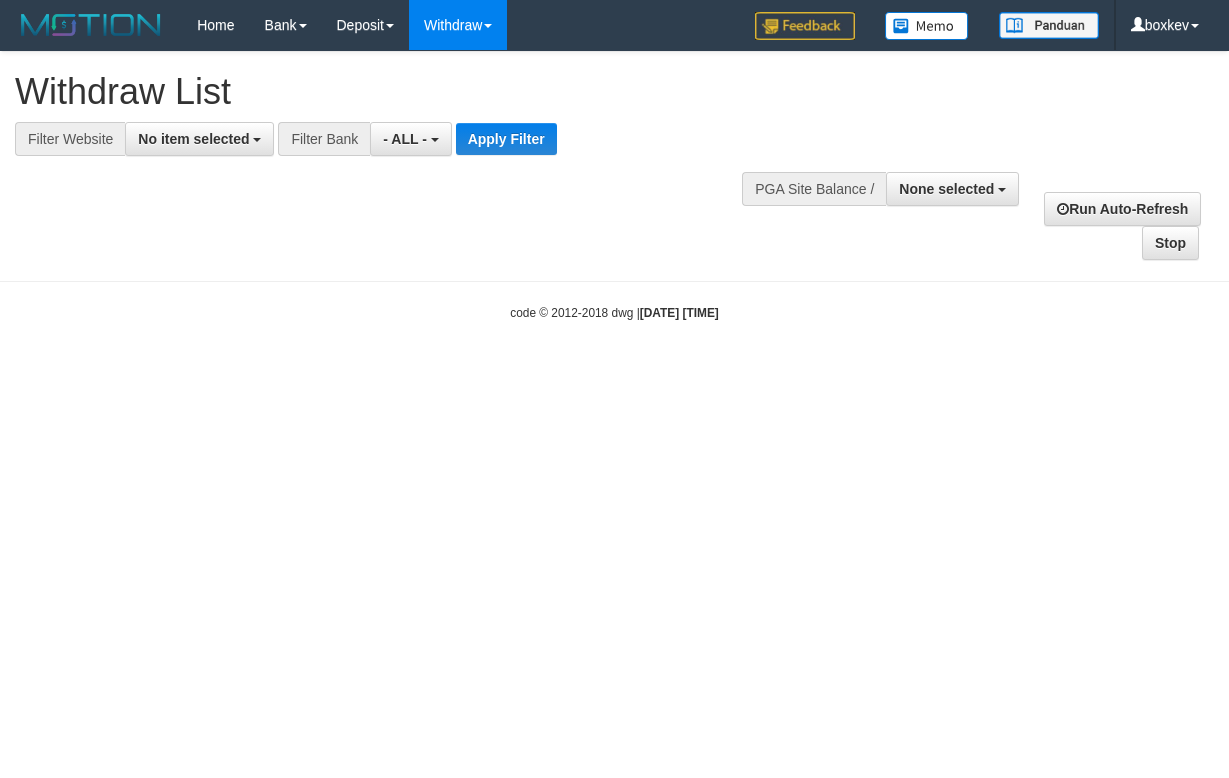 select 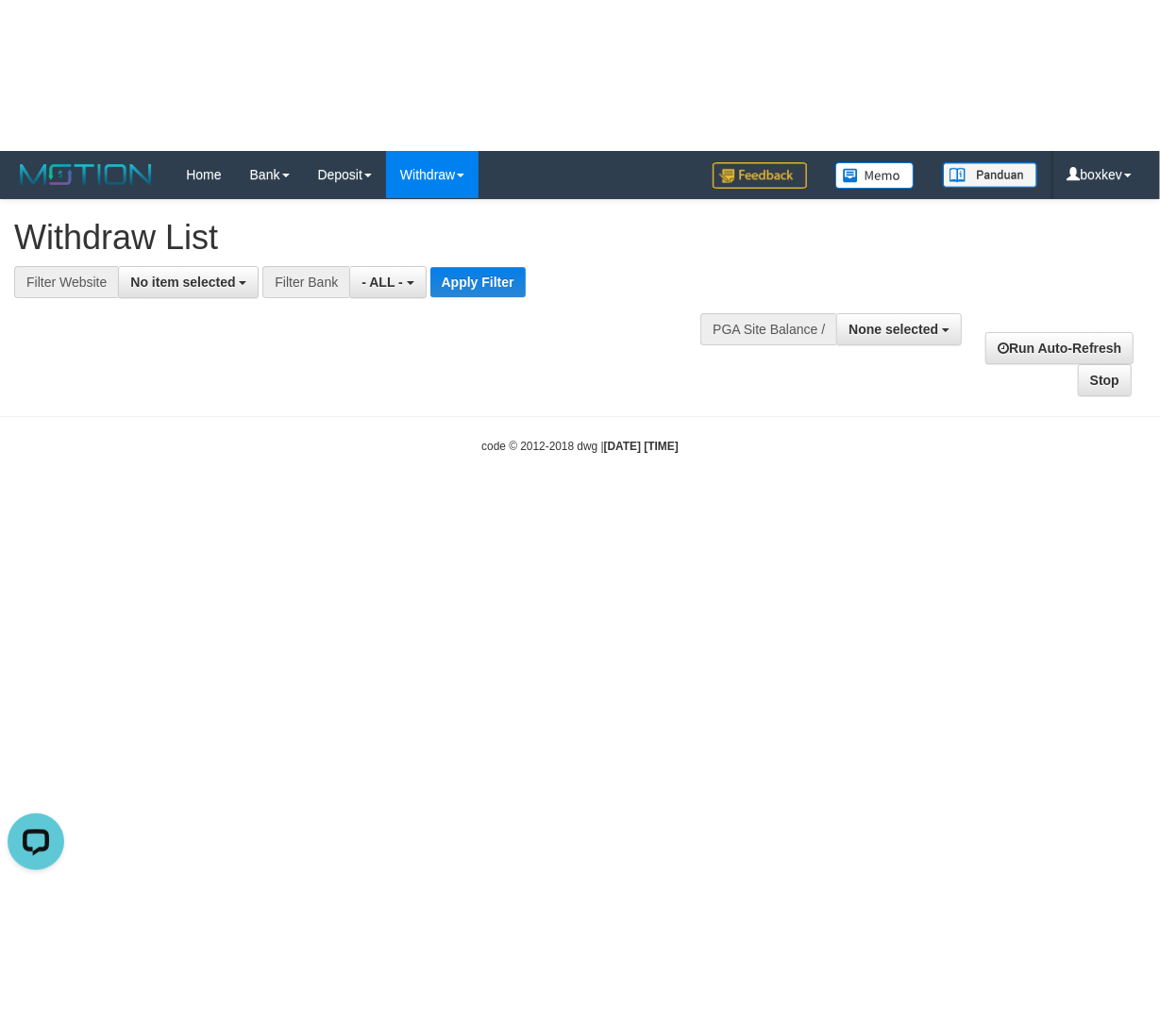 scroll, scrollTop: 0, scrollLeft: 0, axis: both 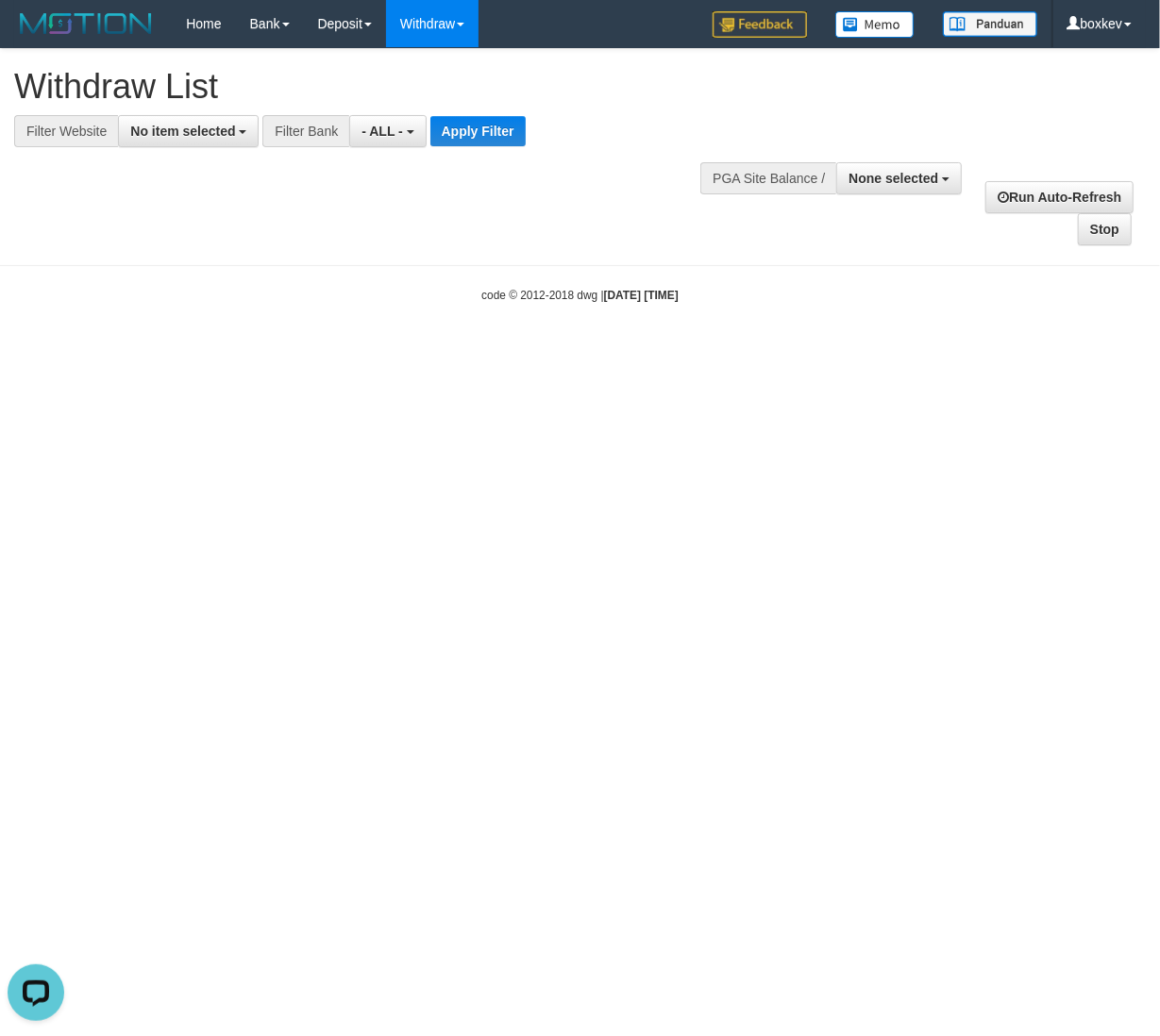 drag, startPoint x: 1092, startPoint y: 298, endPoint x: 1063, endPoint y: 302, distance: 29.275 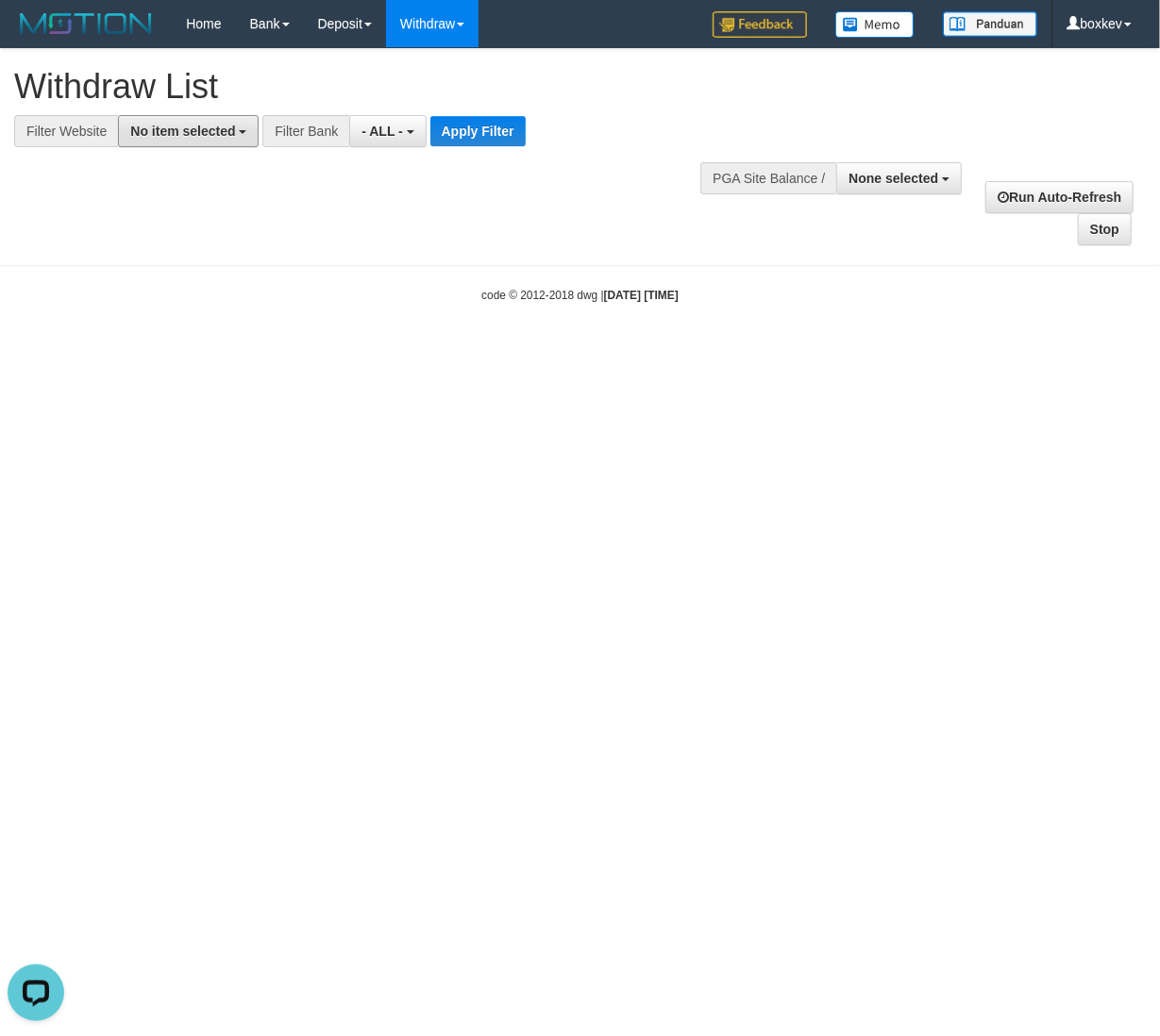 drag, startPoint x: 215, startPoint y: 133, endPoint x: 212, endPoint y: 147, distance: 14.317821 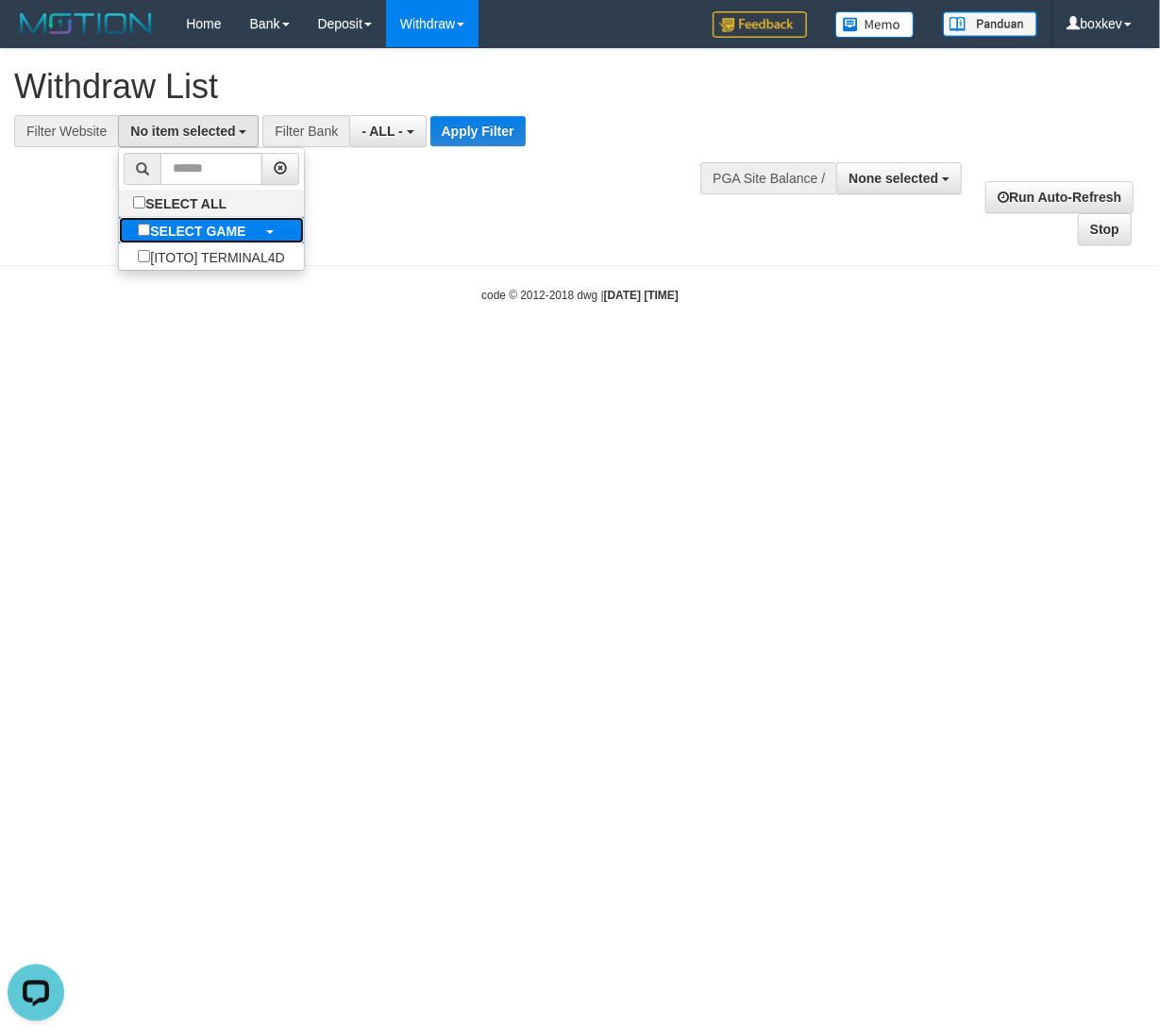click on "SELECT GAME" at bounding box center (192, 230) 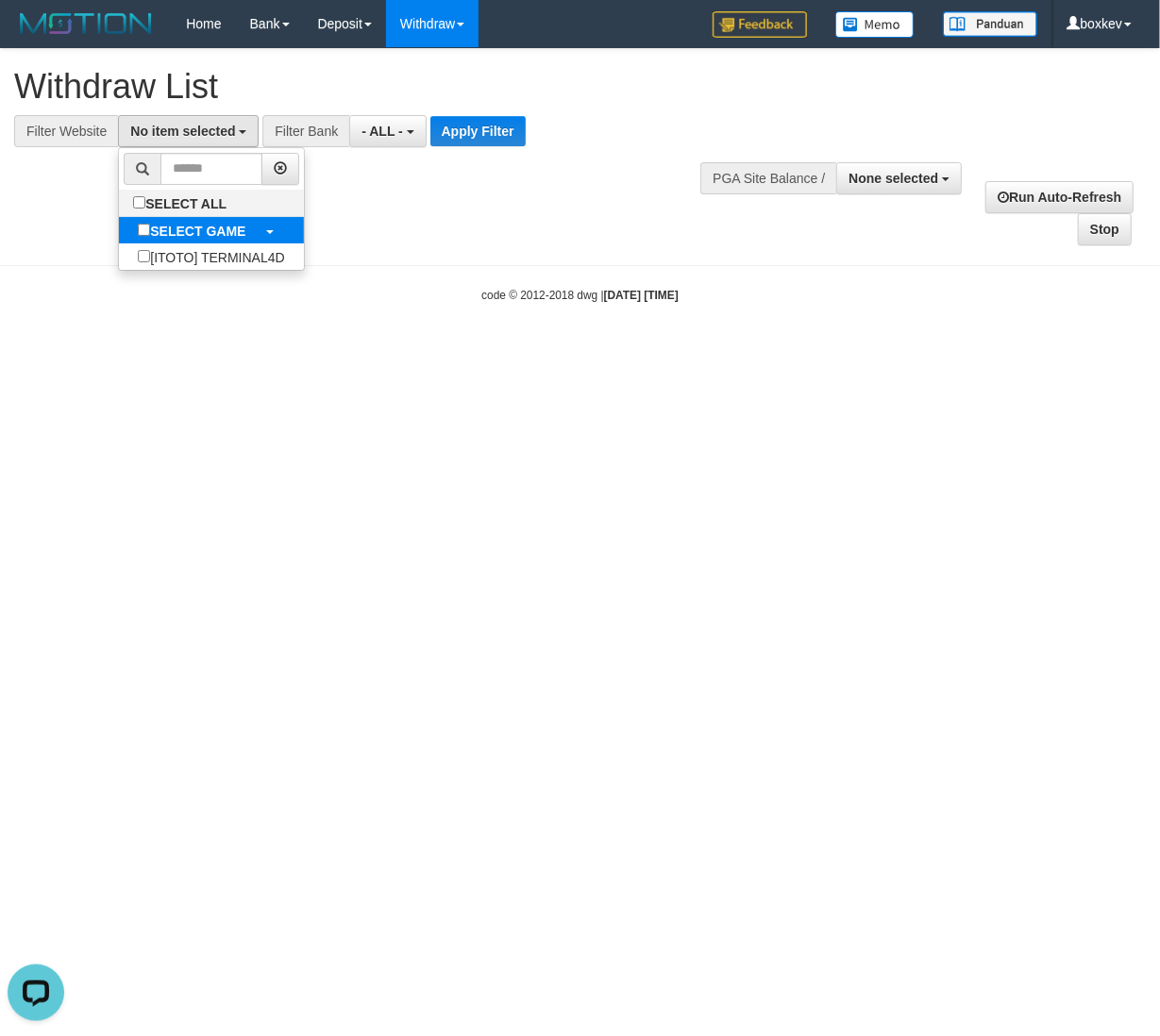select on "****" 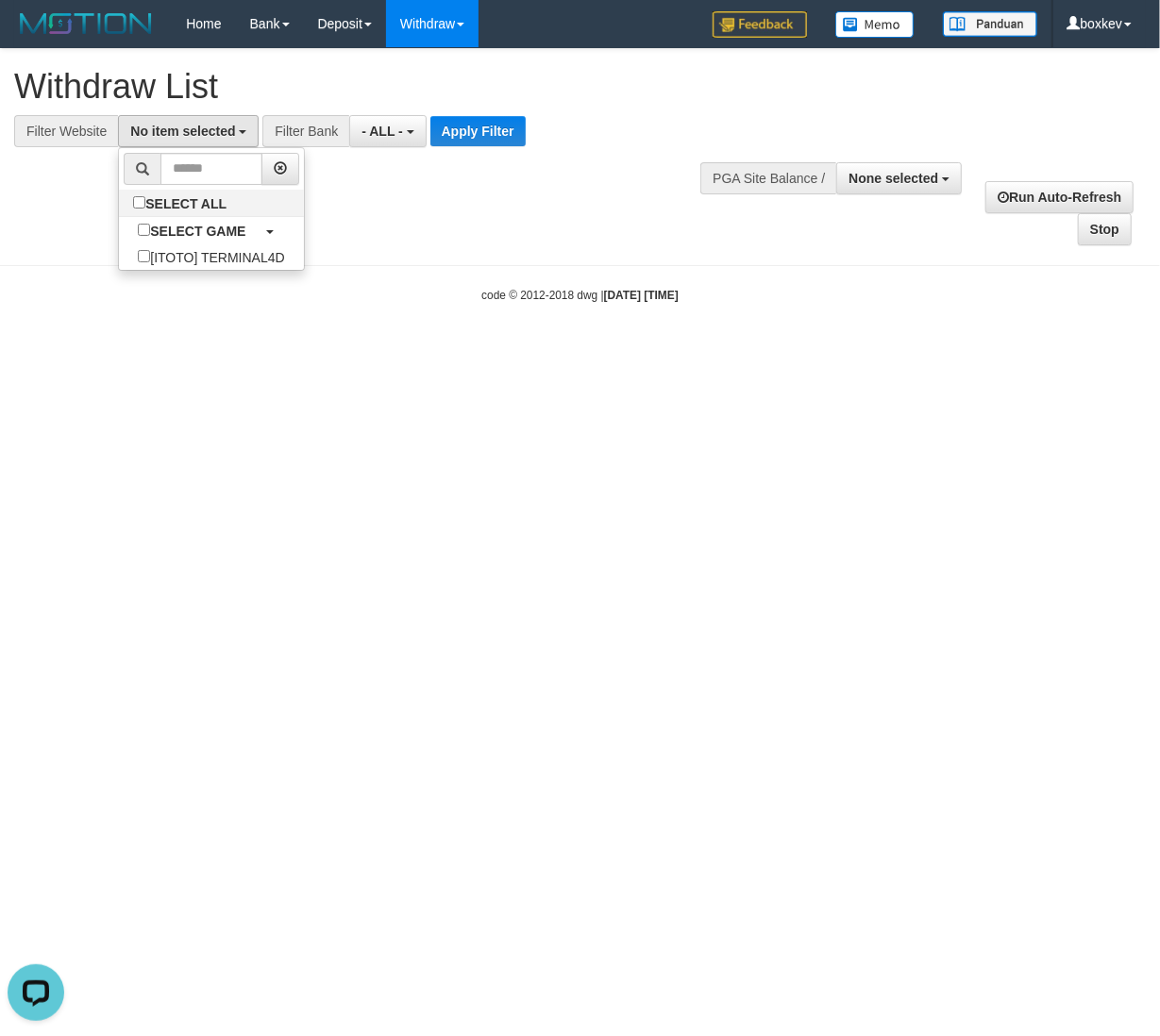 scroll, scrollTop: 16, scrollLeft: 0, axis: vertical 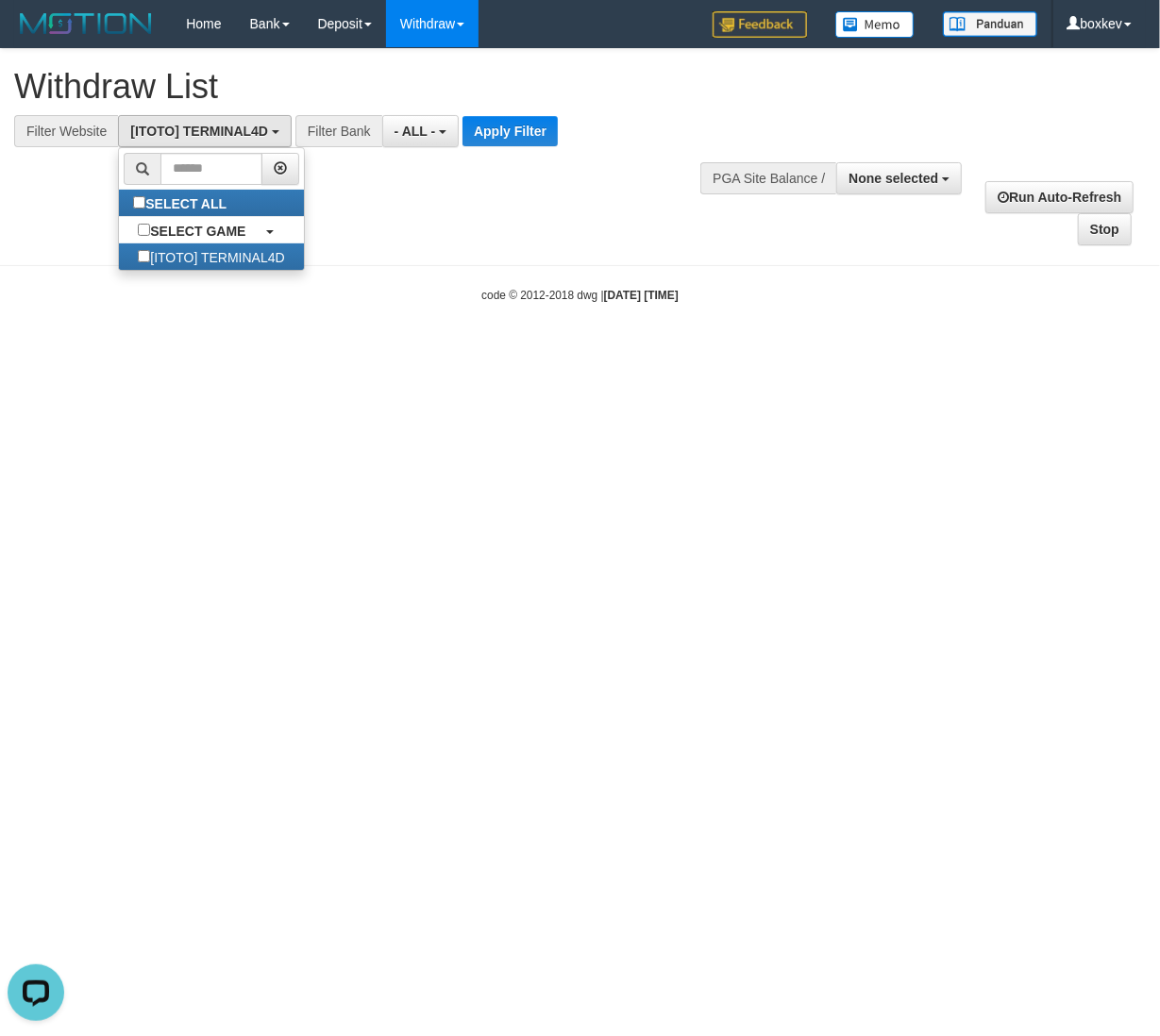 click on "**********" at bounding box center [580, 147] 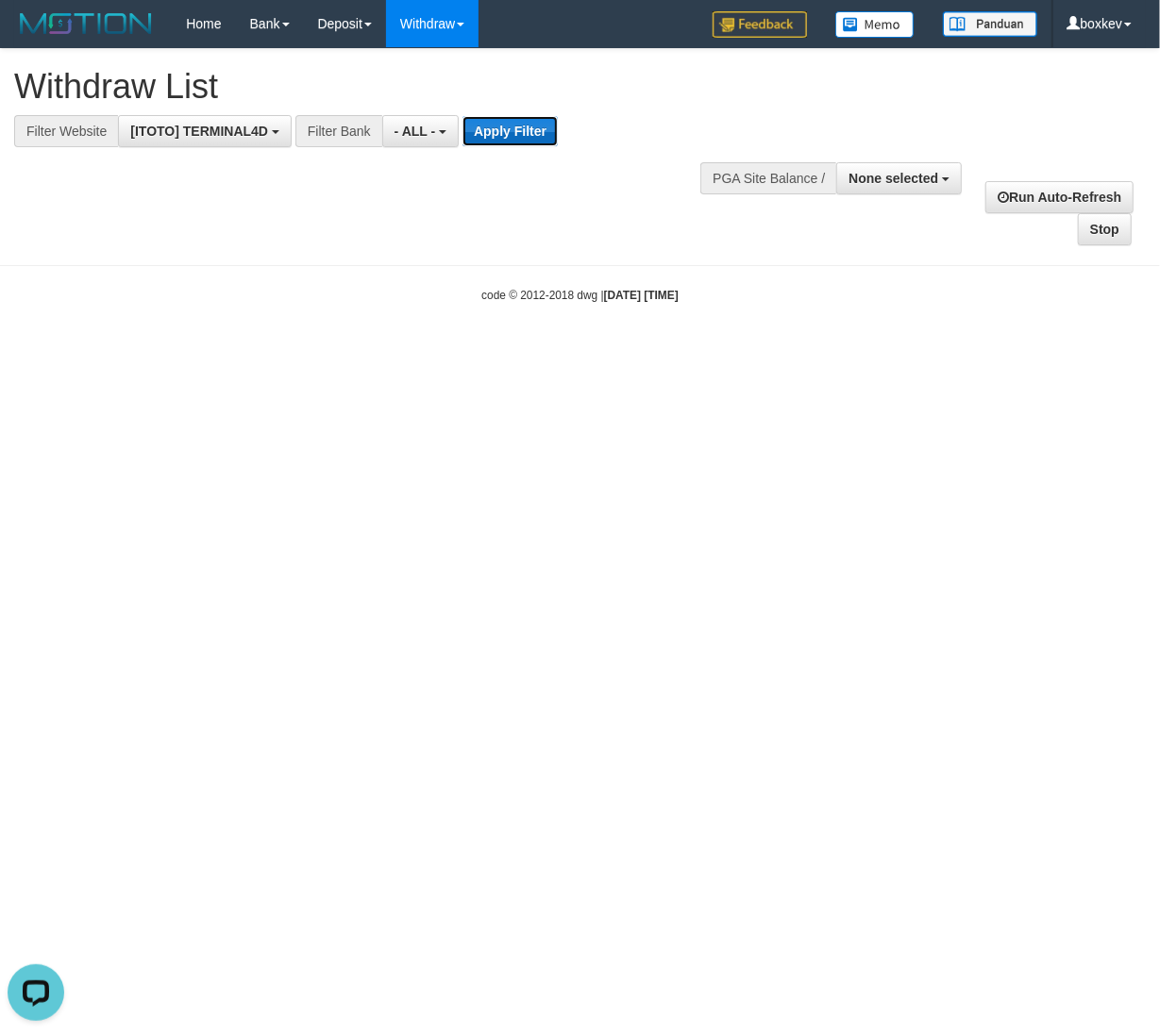 click on "Apply Filter" at bounding box center (510, 131) 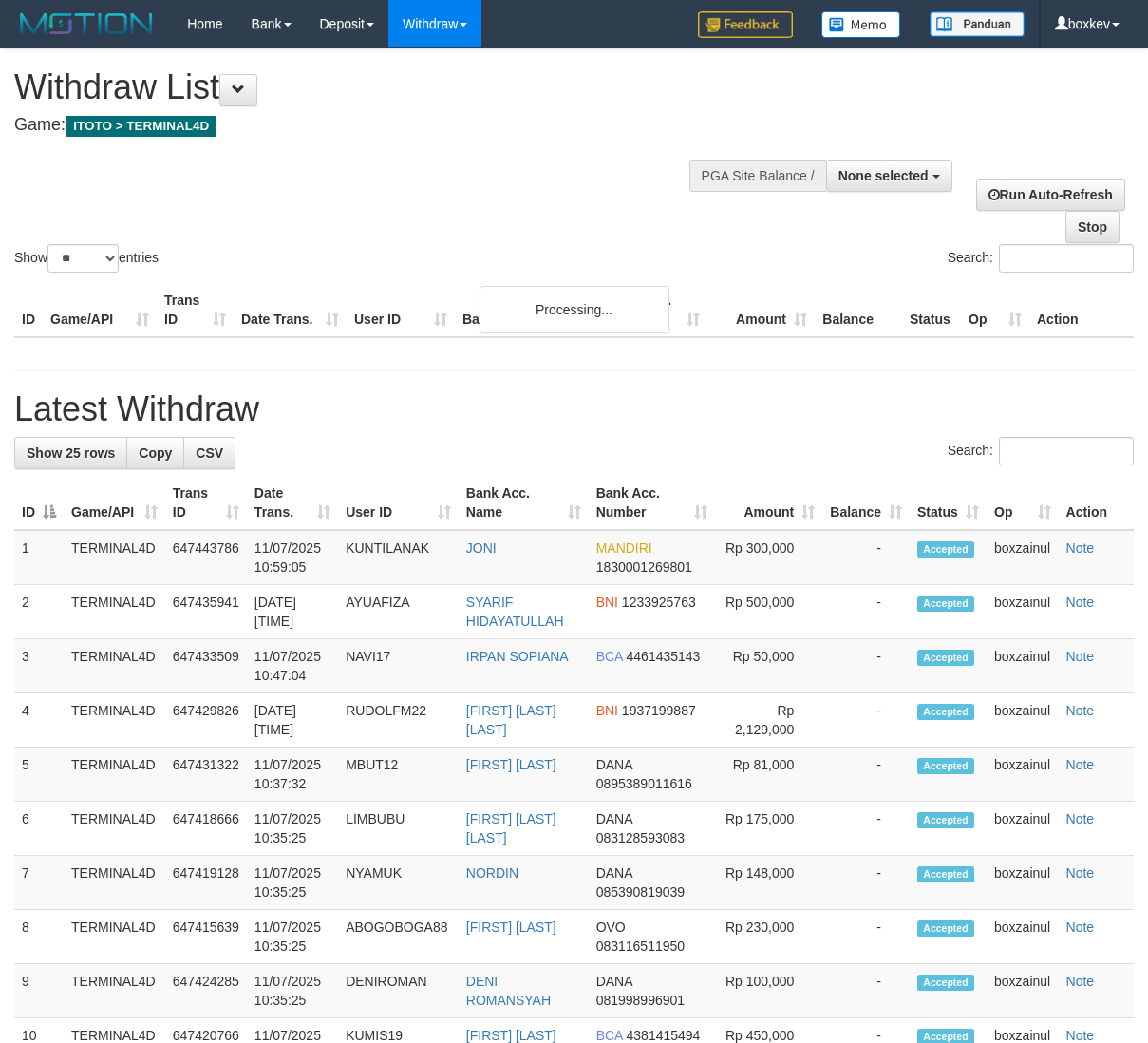 select 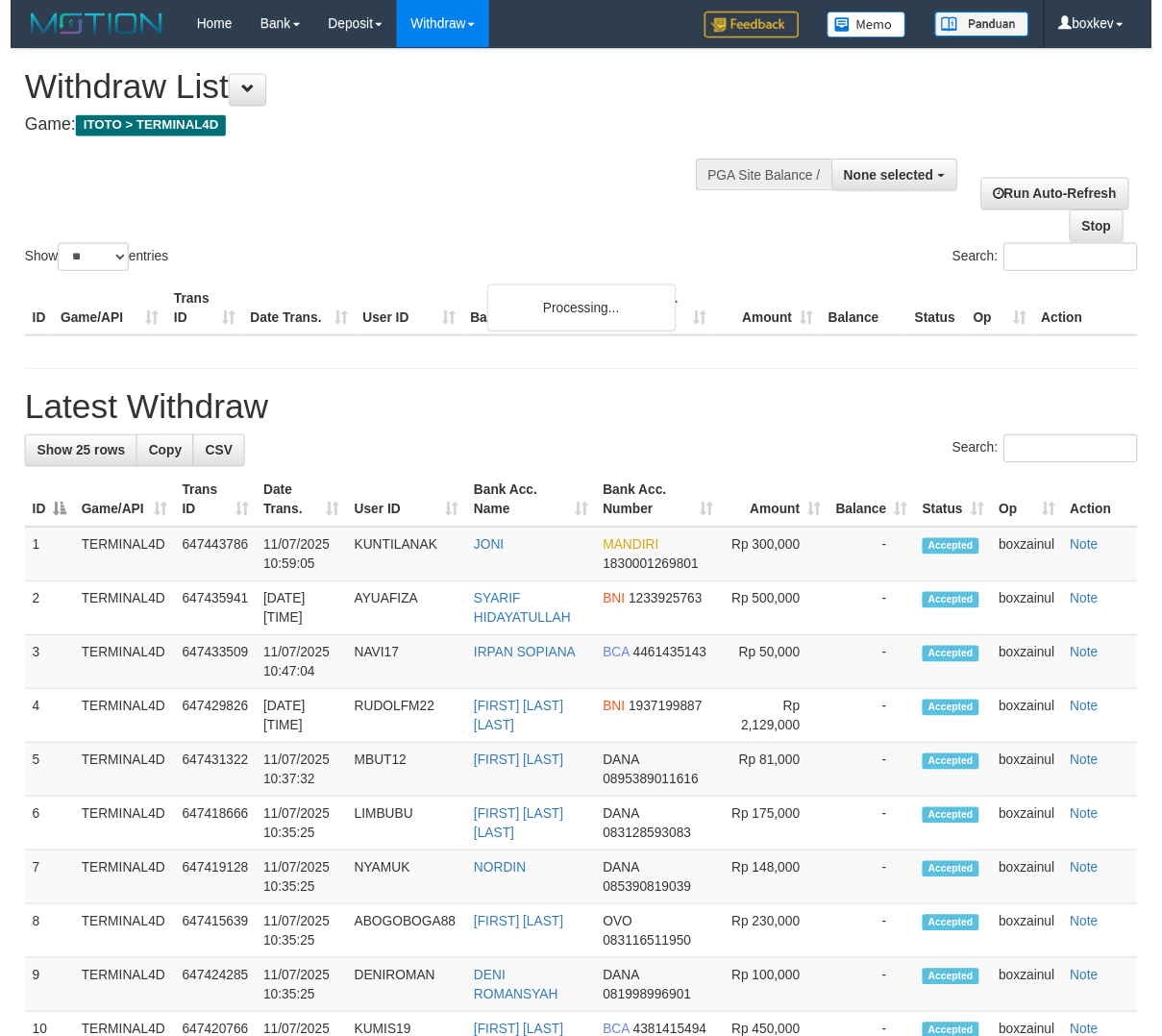scroll, scrollTop: 0, scrollLeft: 0, axis: both 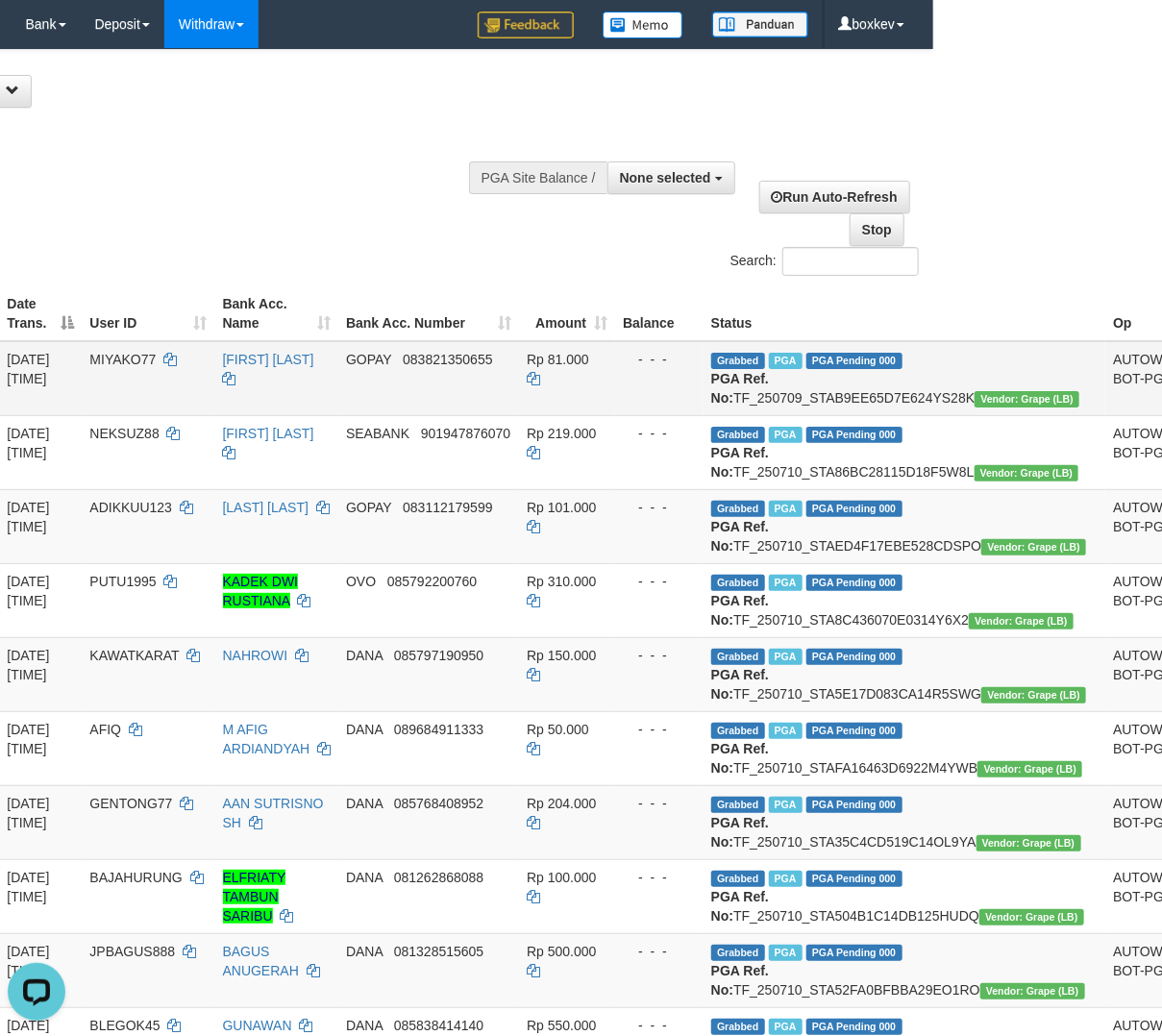 click on "Check Trans" at bounding box center [1232, 369] 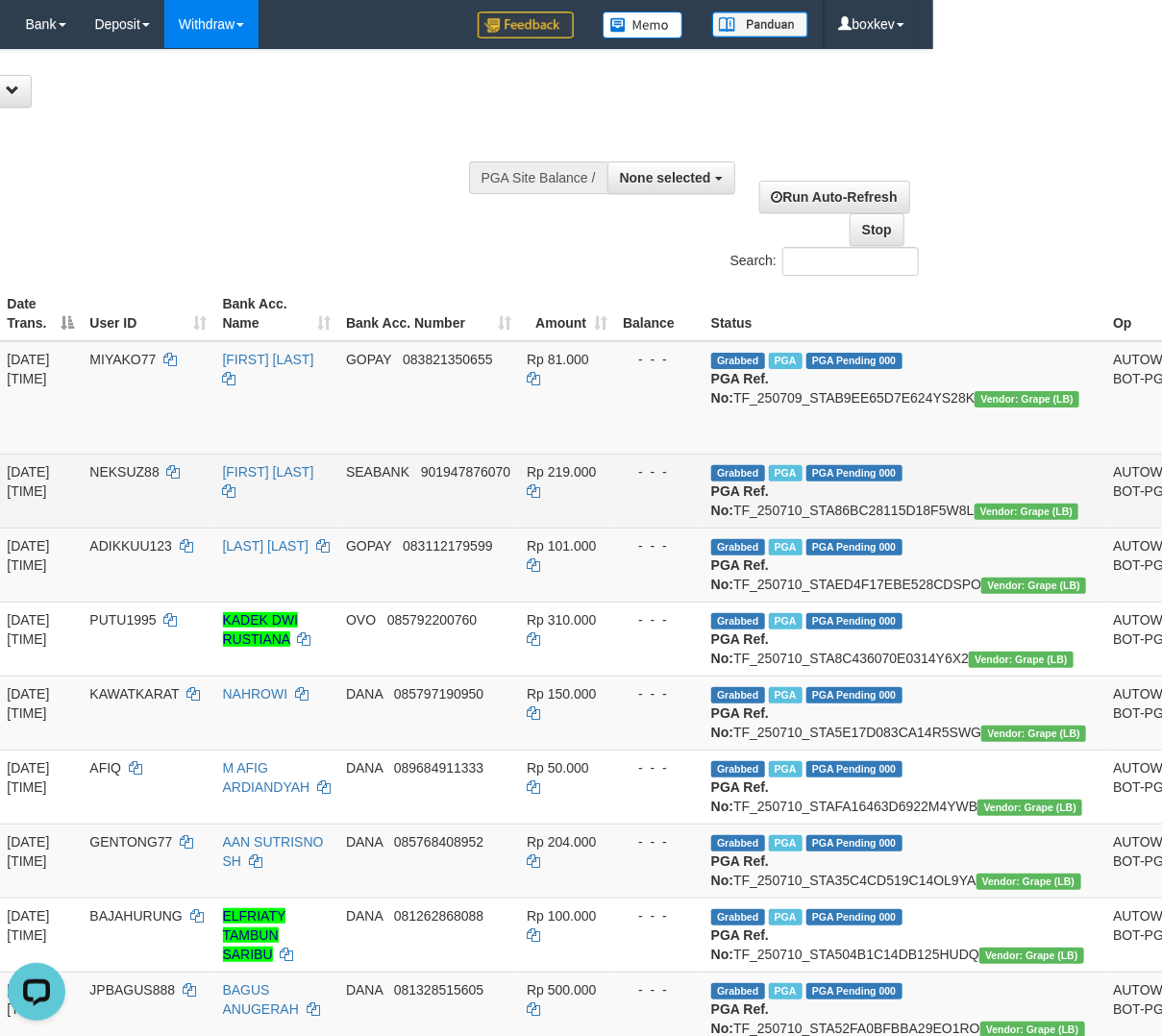 click on "Check Trans" at bounding box center (1232, 481) 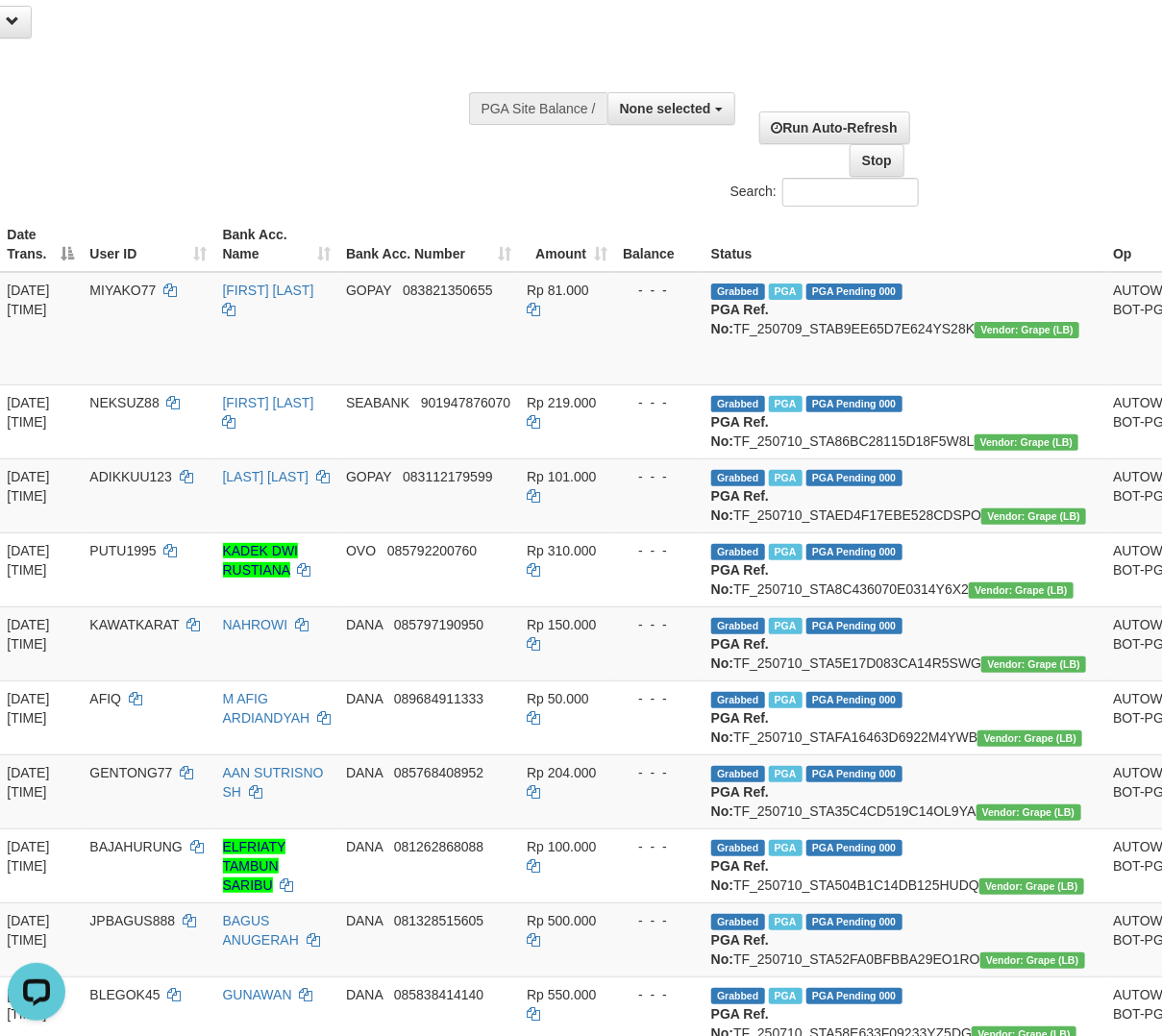 scroll, scrollTop: 128, scrollLeft: 229, axis: both 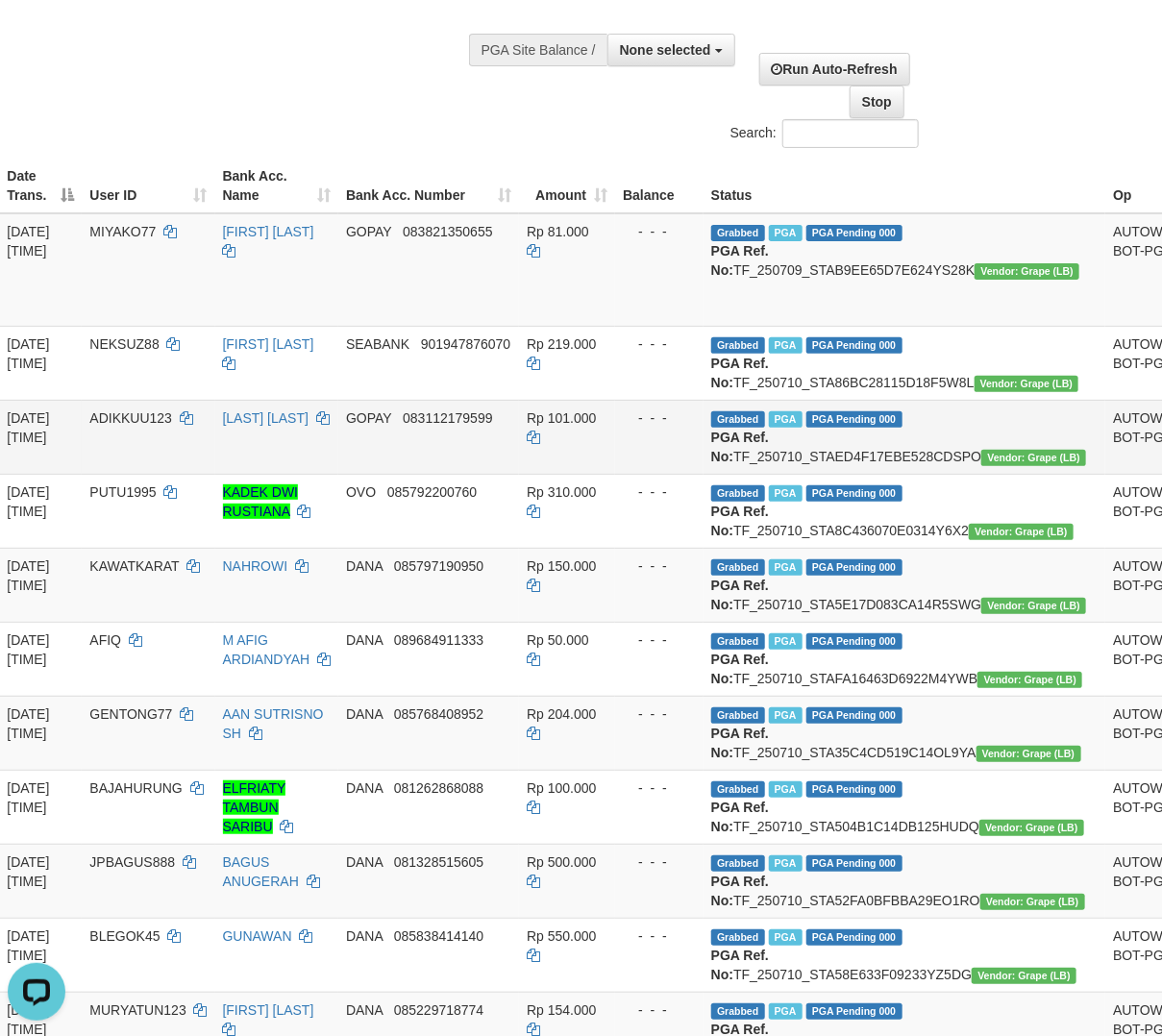 click on "Check Trans" at bounding box center (1232, 428) 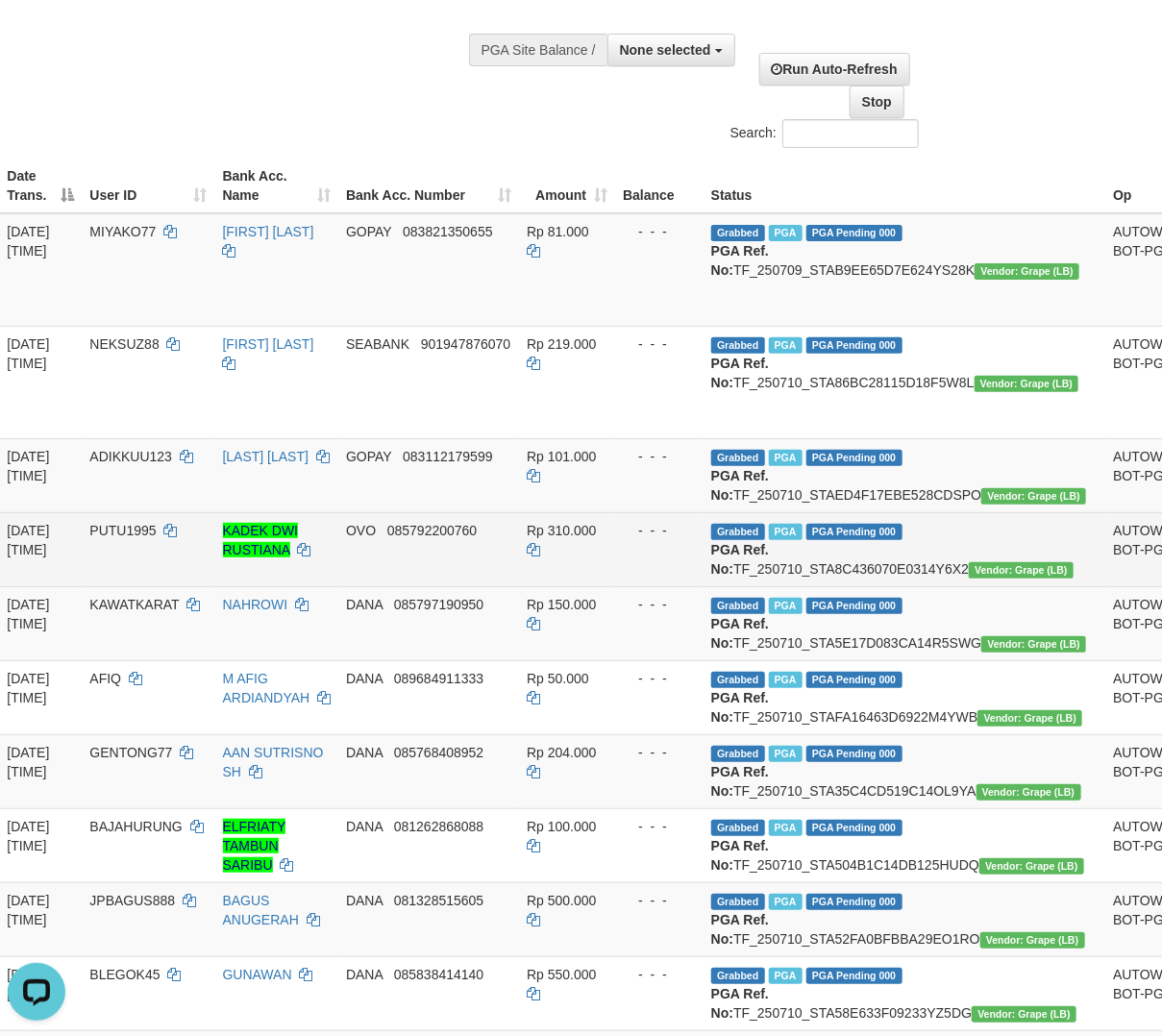 click on "Check Trans" at bounding box center (1272, 530) 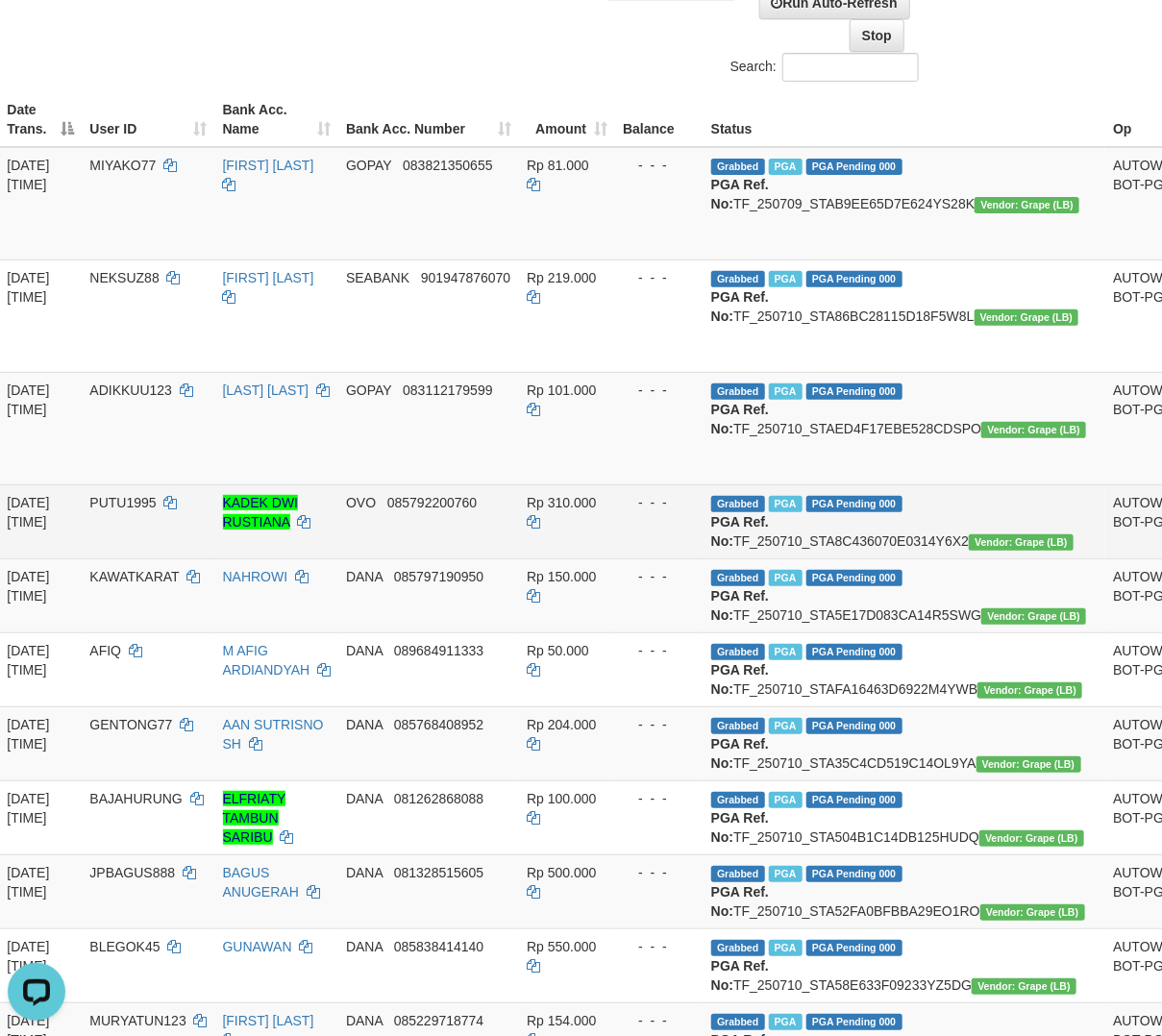 scroll, scrollTop: 256, scrollLeft: 229, axis: both 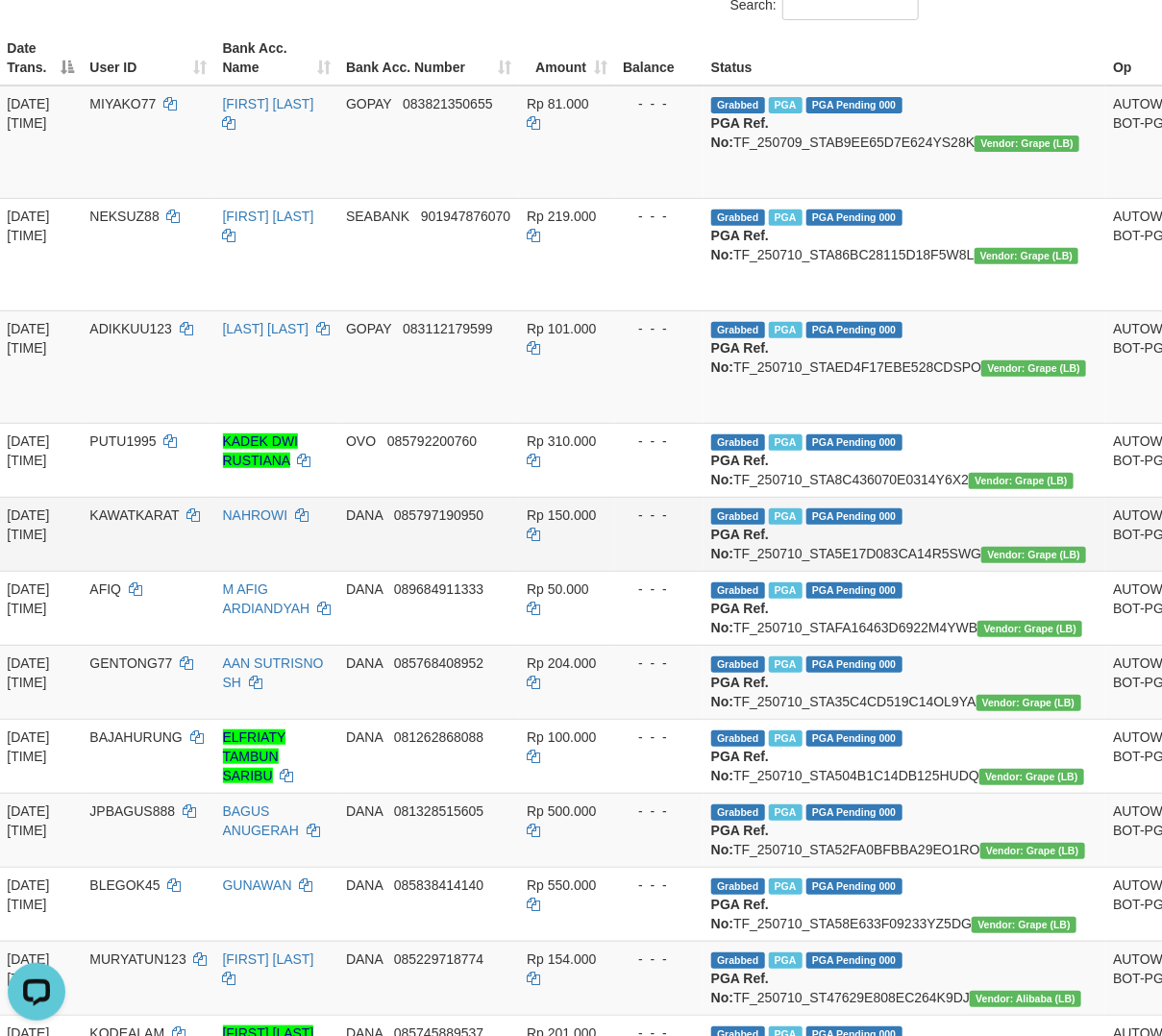 click on "Check Trans" at bounding box center (1272, 515) 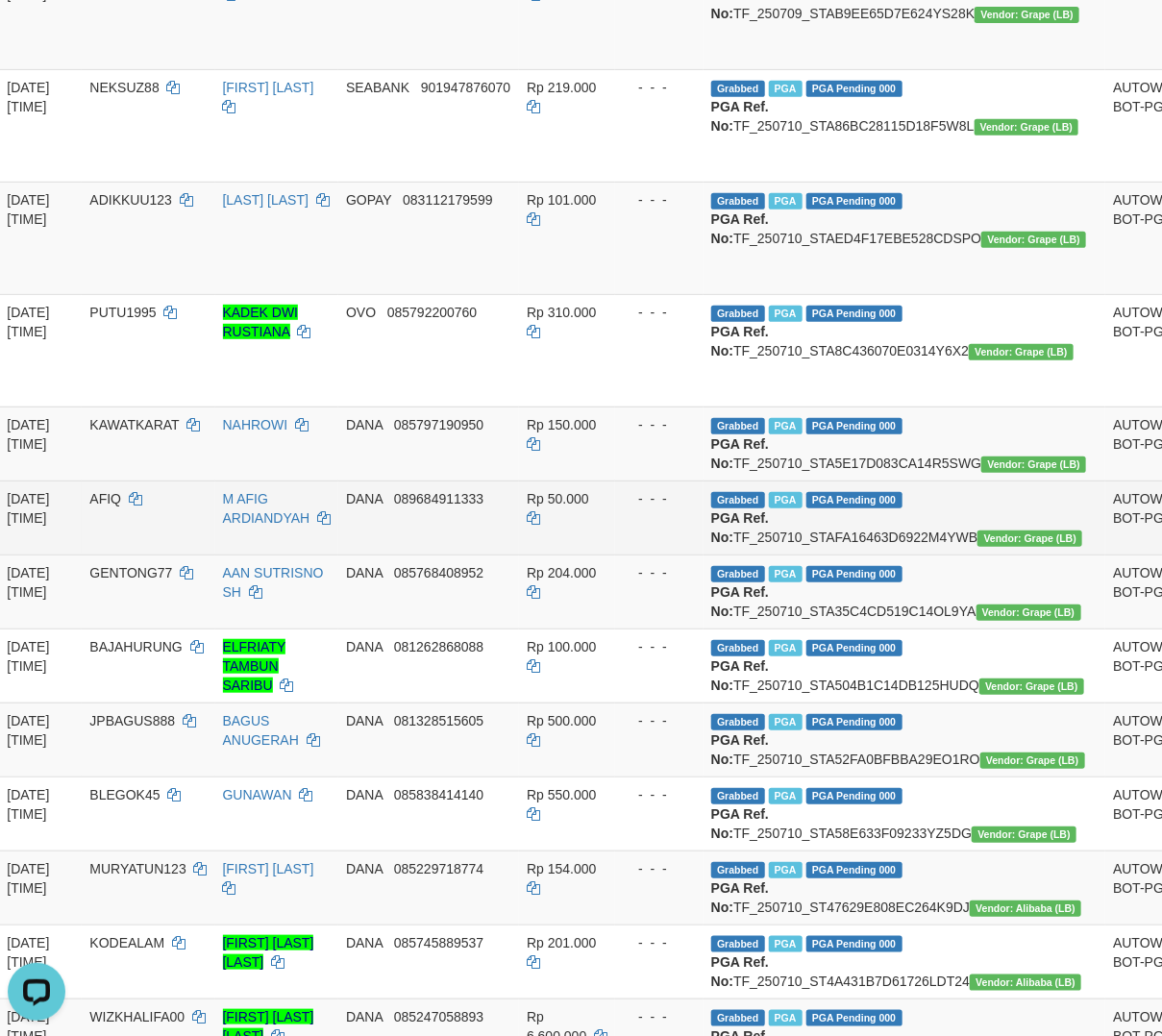 click on "Check Trans" at bounding box center (1272, 499) 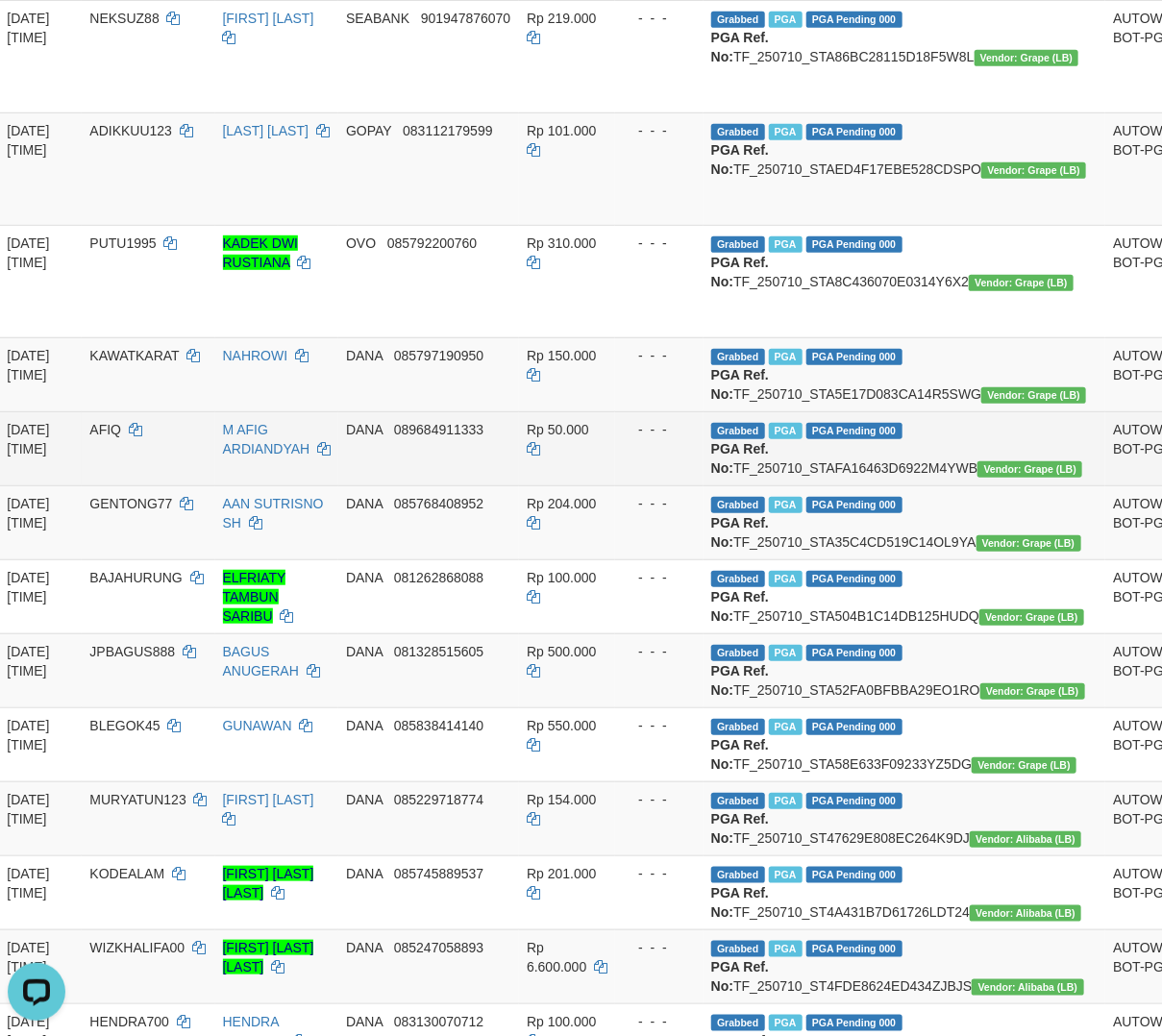scroll, scrollTop: 512, scrollLeft: 229, axis: both 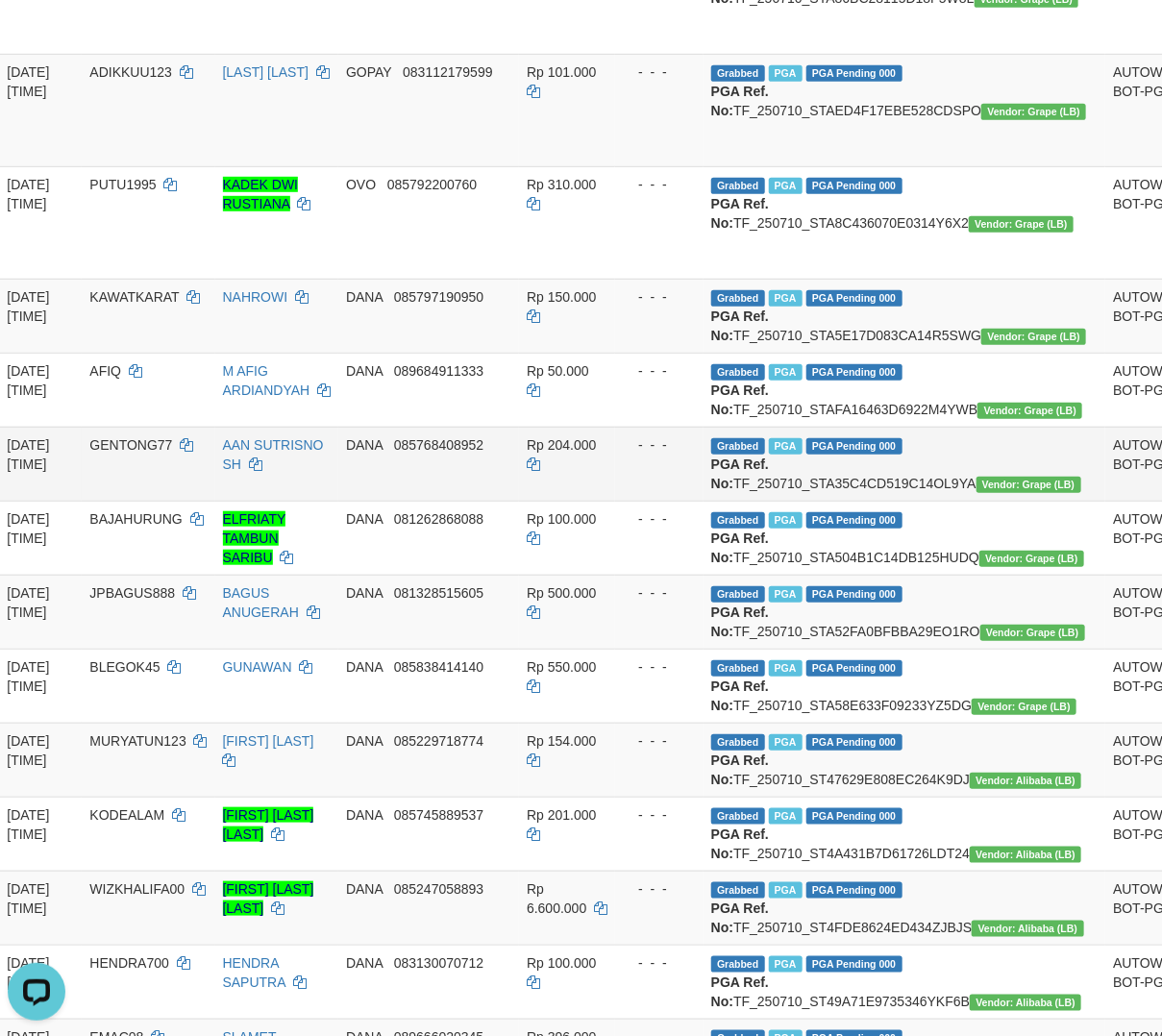 click on "Reject ·       ·    Note" at bounding box center (1252, 389) 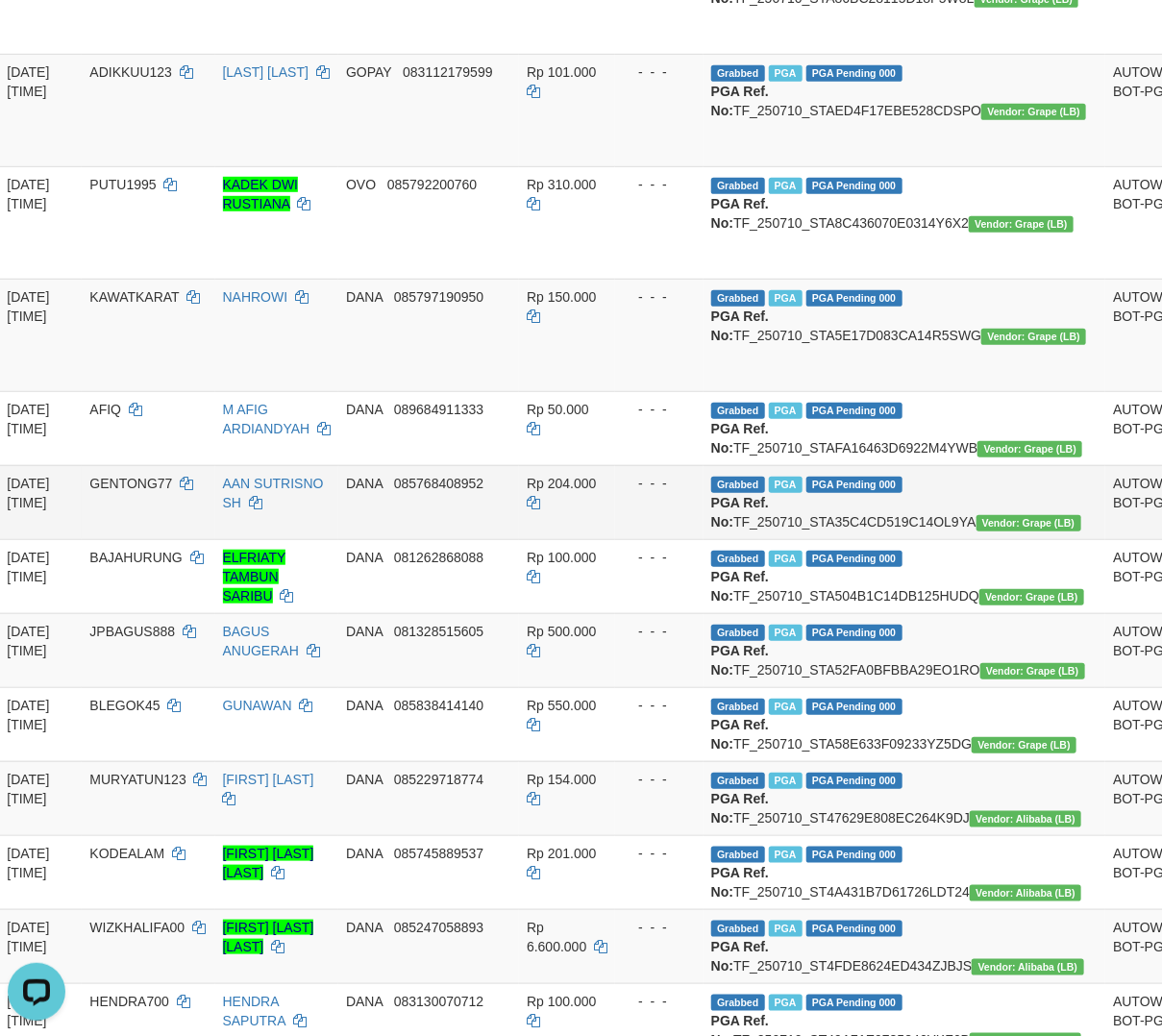 click on "Check Trans" at bounding box center (1272, 483) 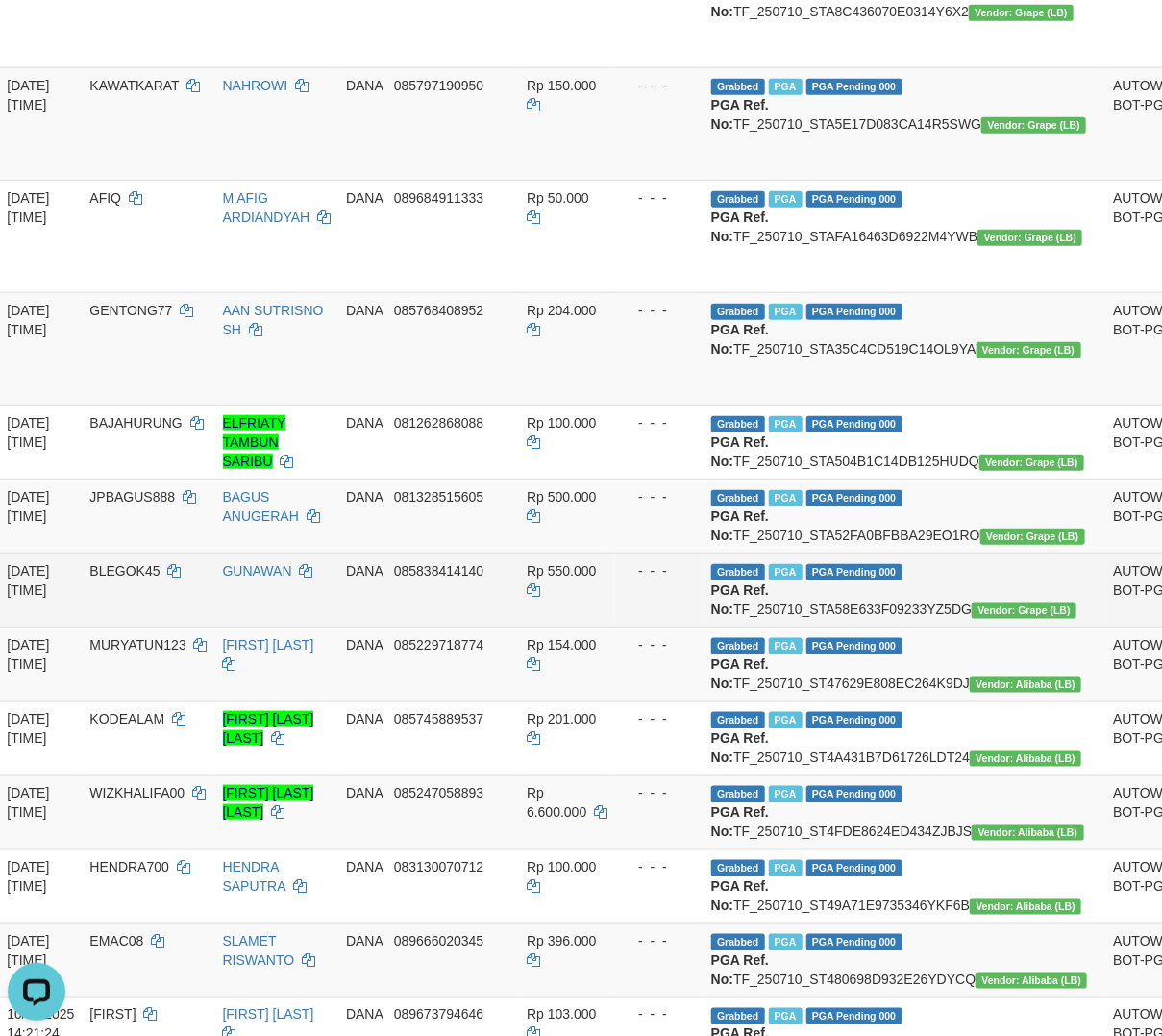 scroll, scrollTop: 769, scrollLeft: 229, axis: both 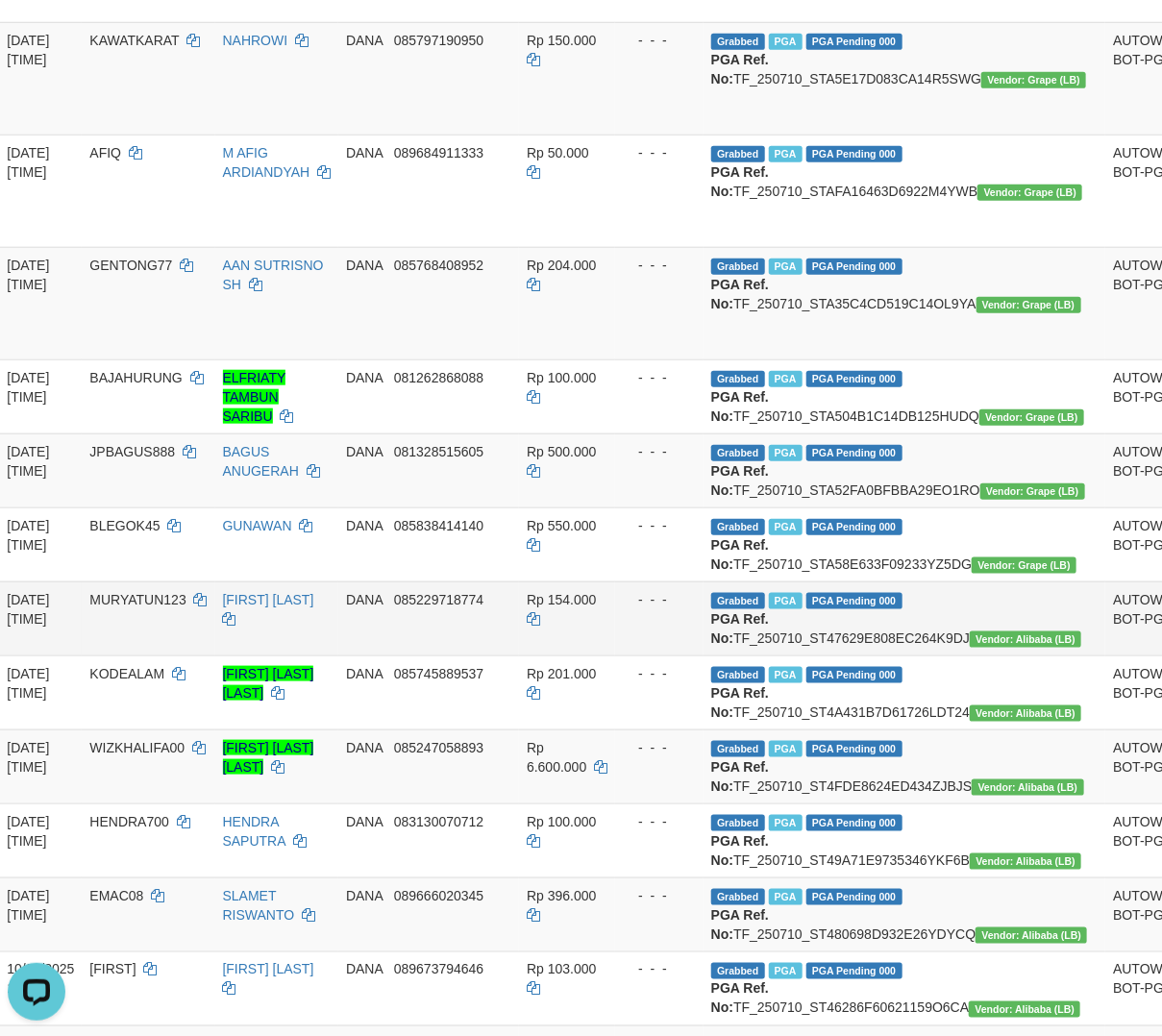 click on "Check Trans" at bounding box center [1272, 600] 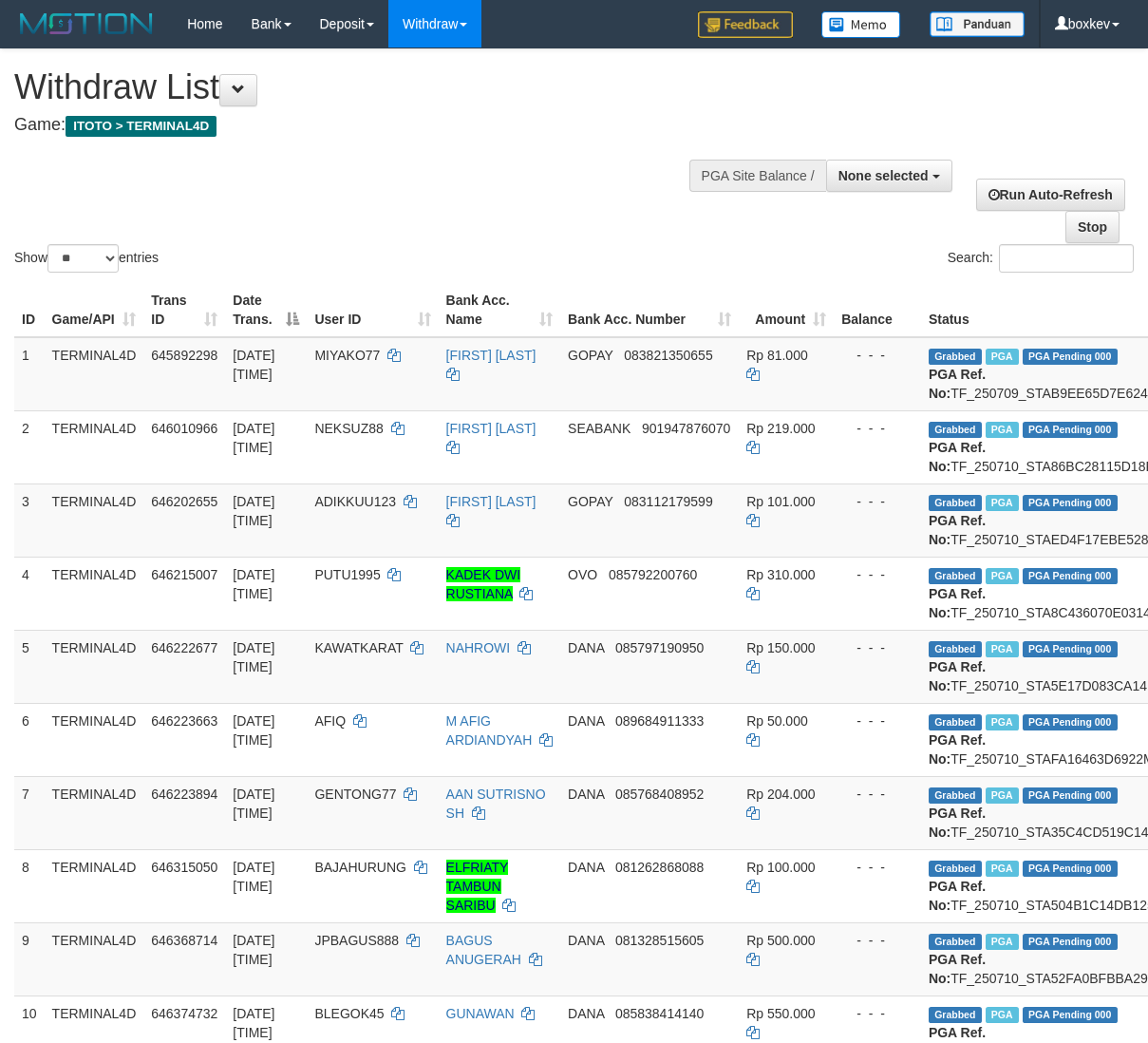 select 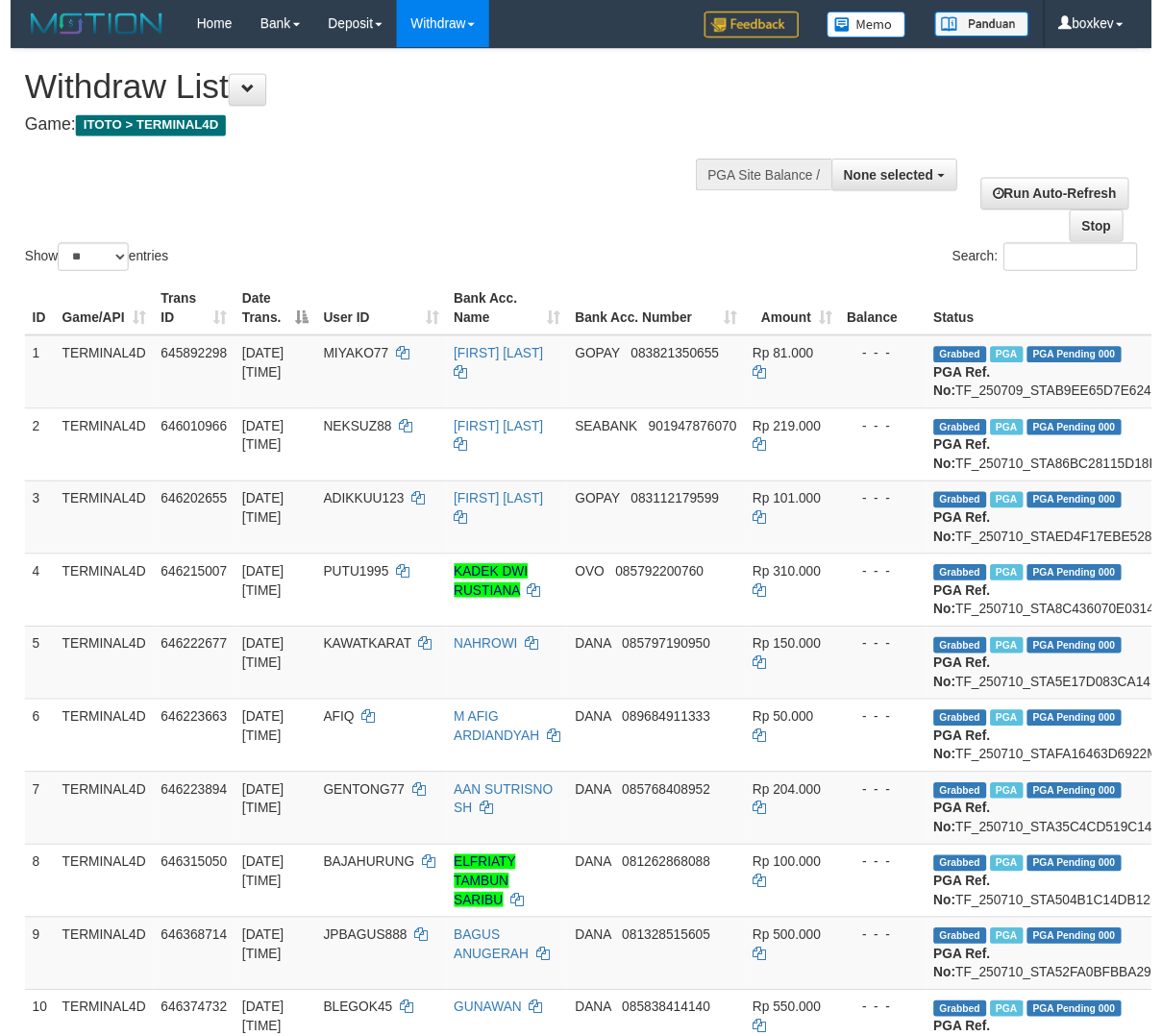 scroll, scrollTop: 654, scrollLeft: 229, axis: both 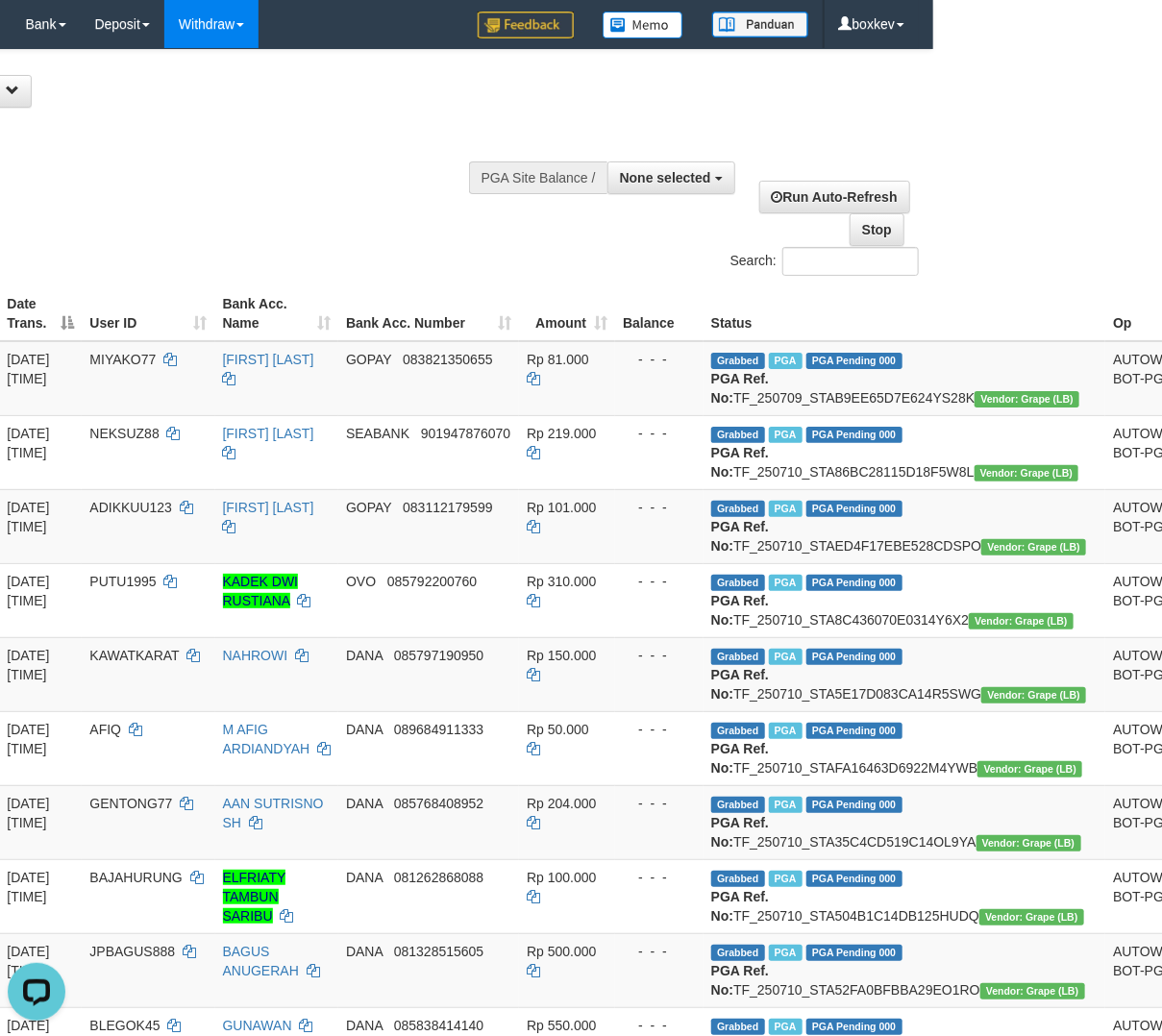 click on "Toggle navigation
Home
Bank
Account List
Load
By Website
Group
[ITOTO]													TERMINAL4D
Mutasi Bank
Search
Sync
Note Mutasi
Deposit
DPS Fetch
DPS List
History
PGA History
Note DPS -" at bounding box center (352, 2011) 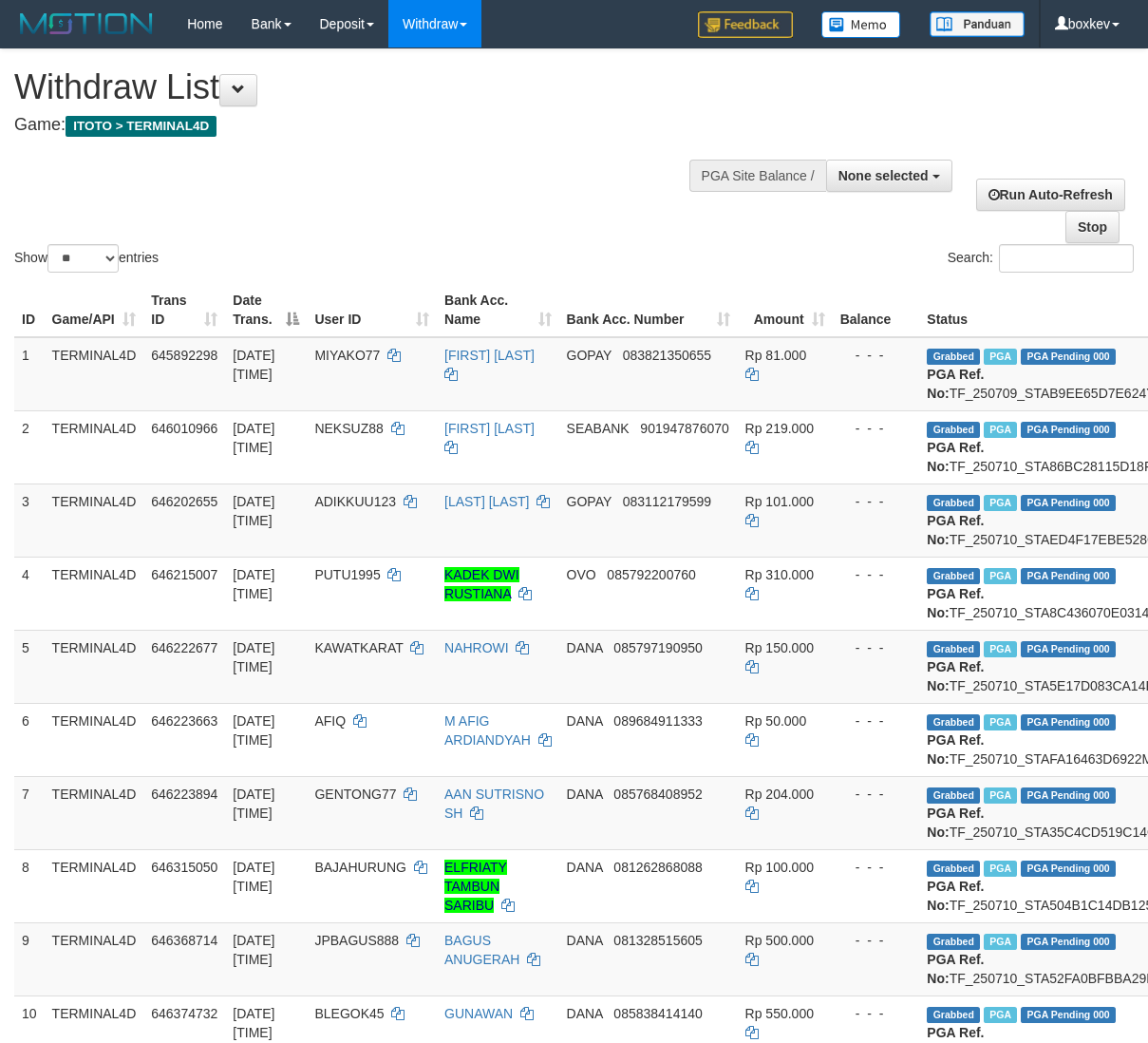 select 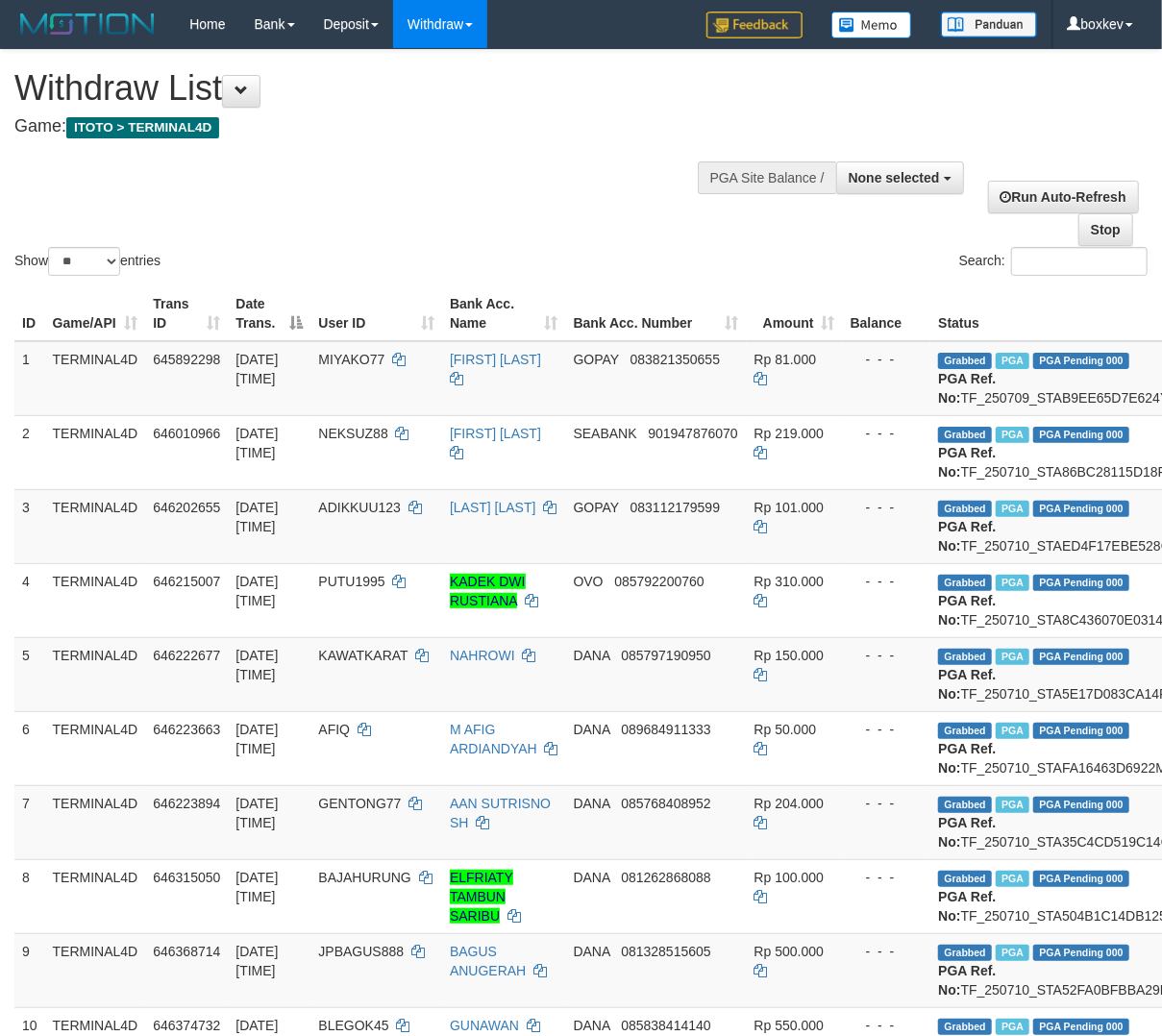 scroll, scrollTop: 0, scrollLeft: 208, axis: horizontal 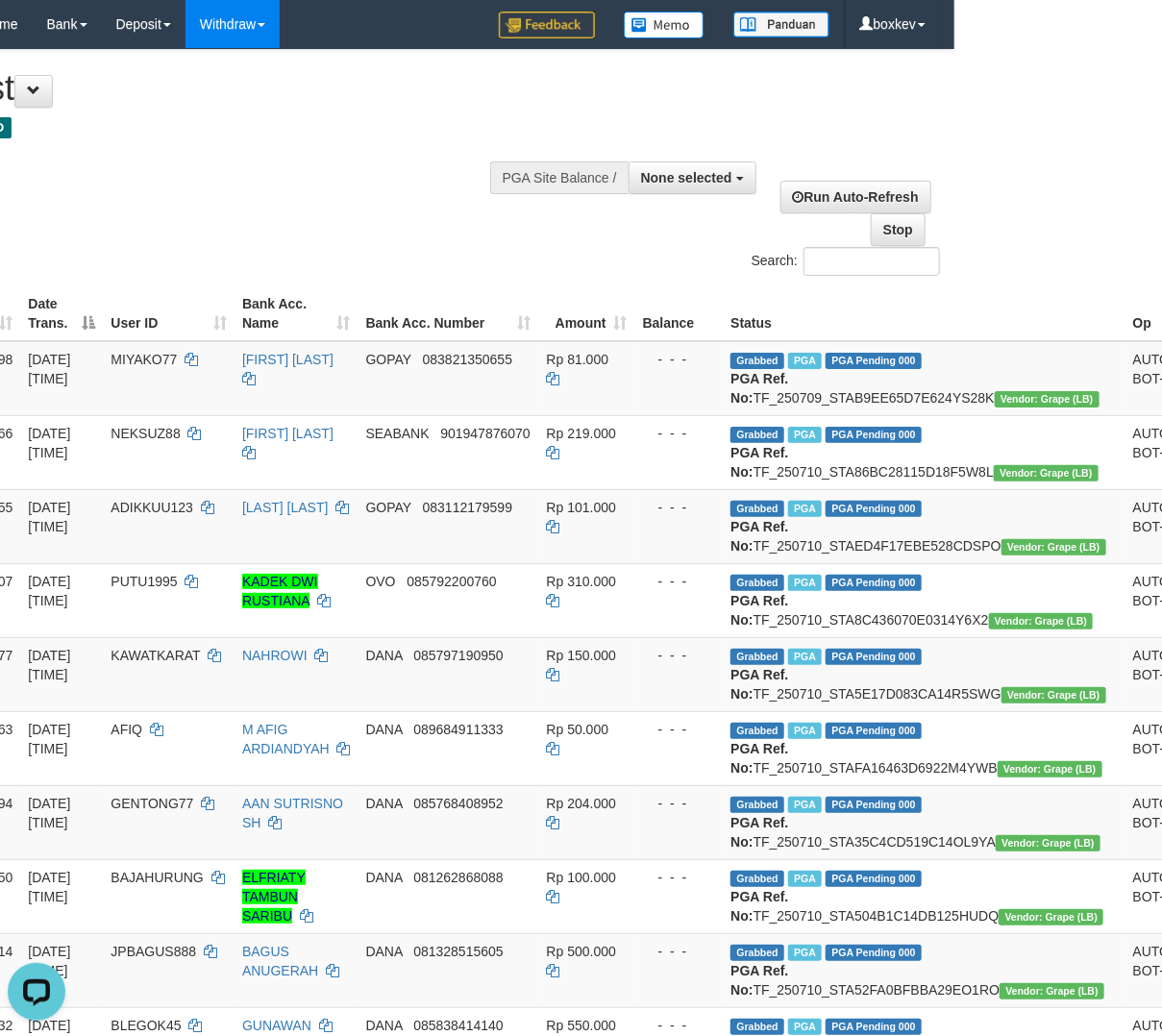 click on "Show  ** ** ** ***  entries Search:" at bounding box center [373, 164] 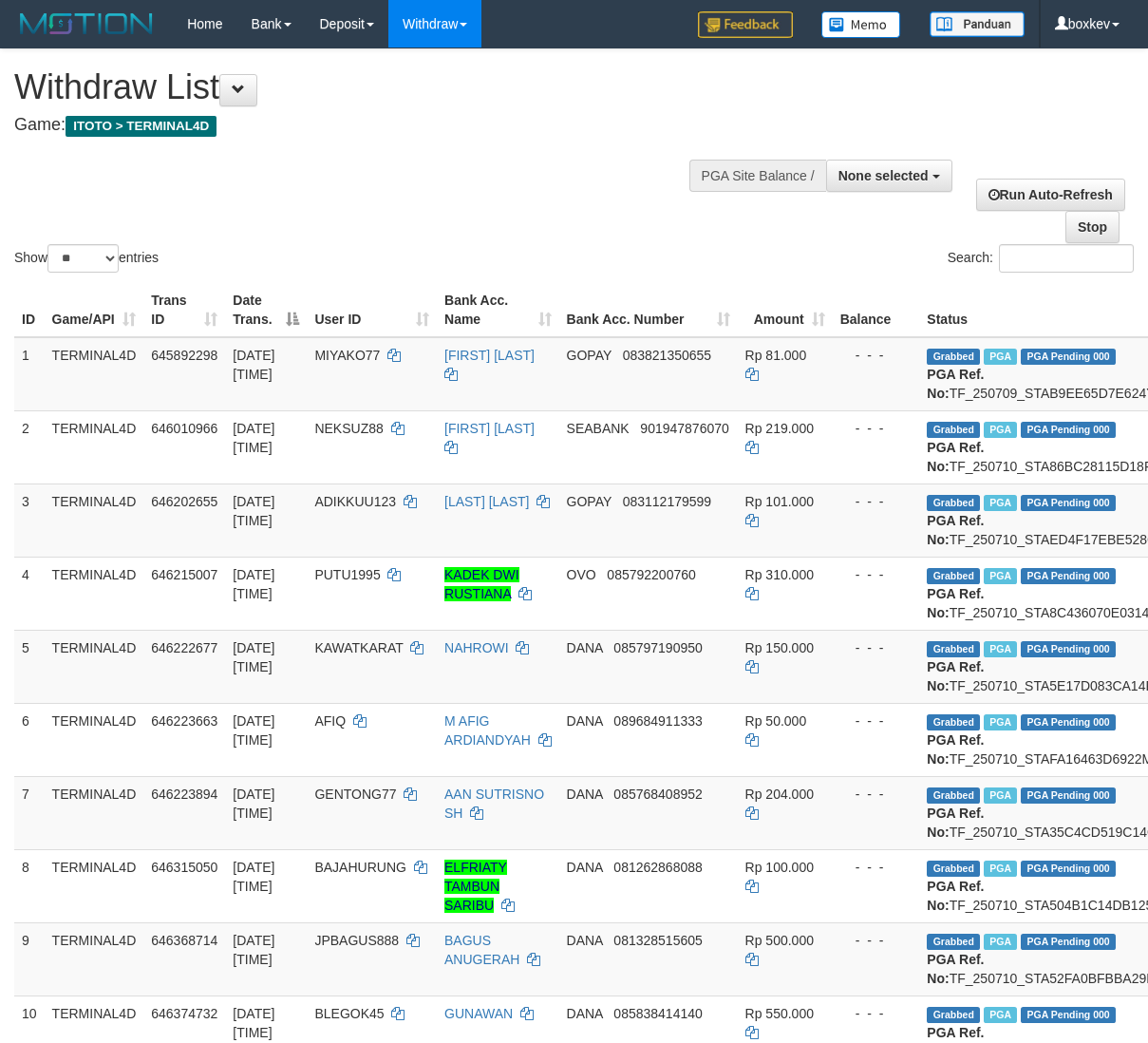 select 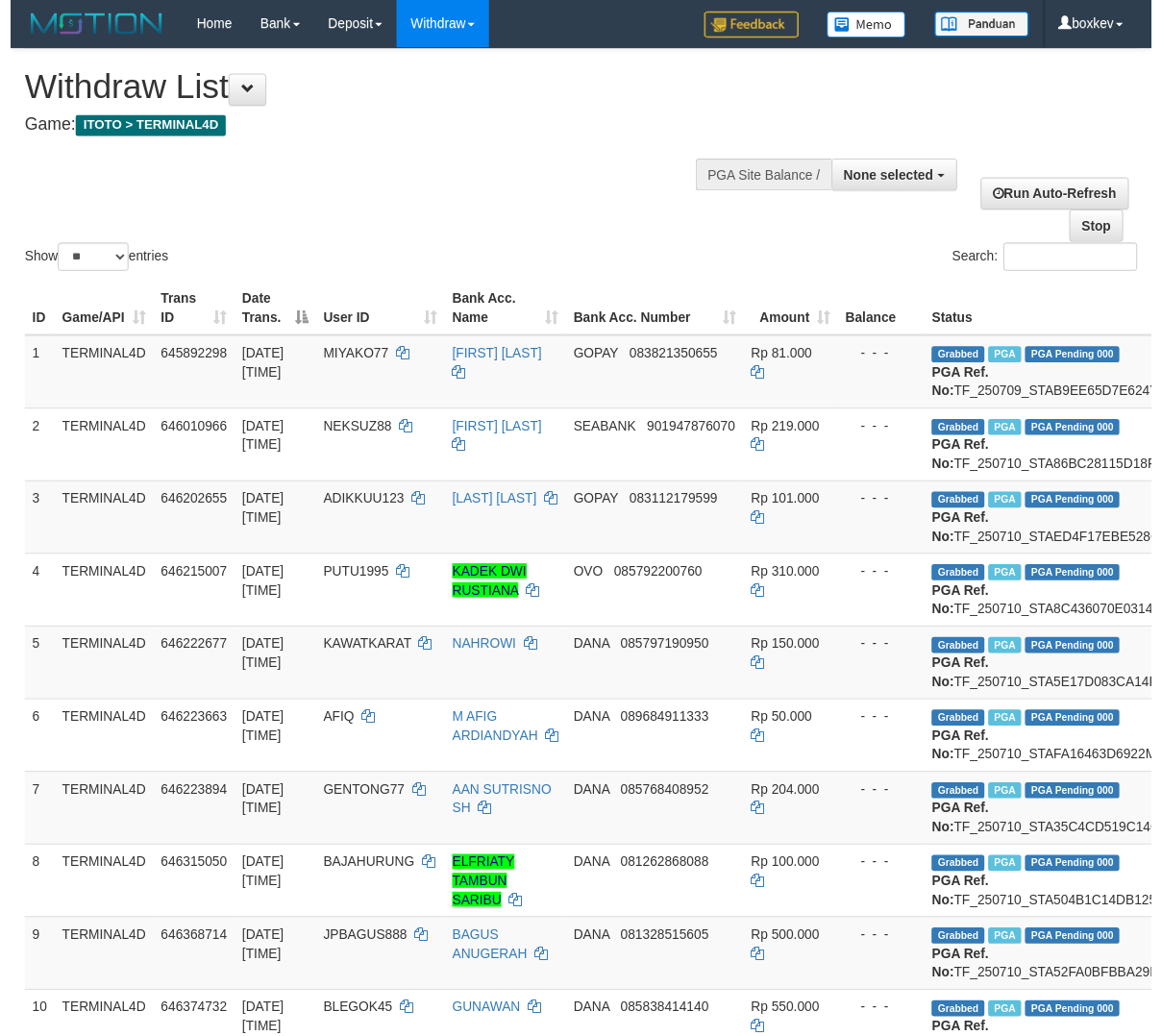 scroll, scrollTop: 0, scrollLeft: 208, axis: horizontal 